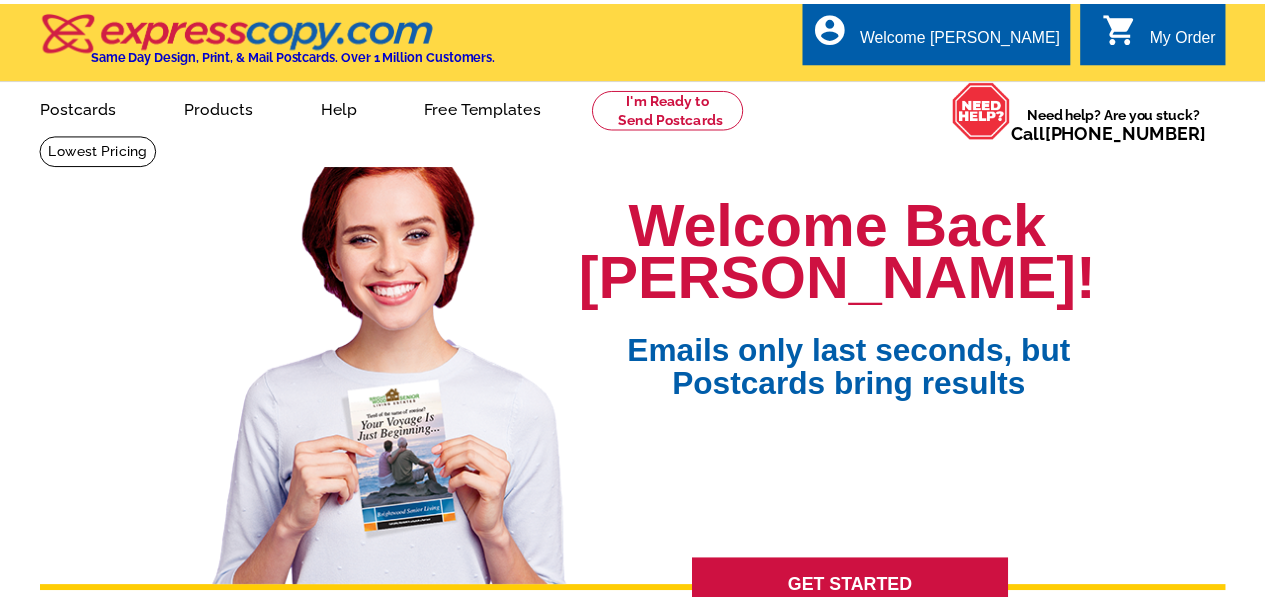 scroll, scrollTop: 0, scrollLeft: 0, axis: both 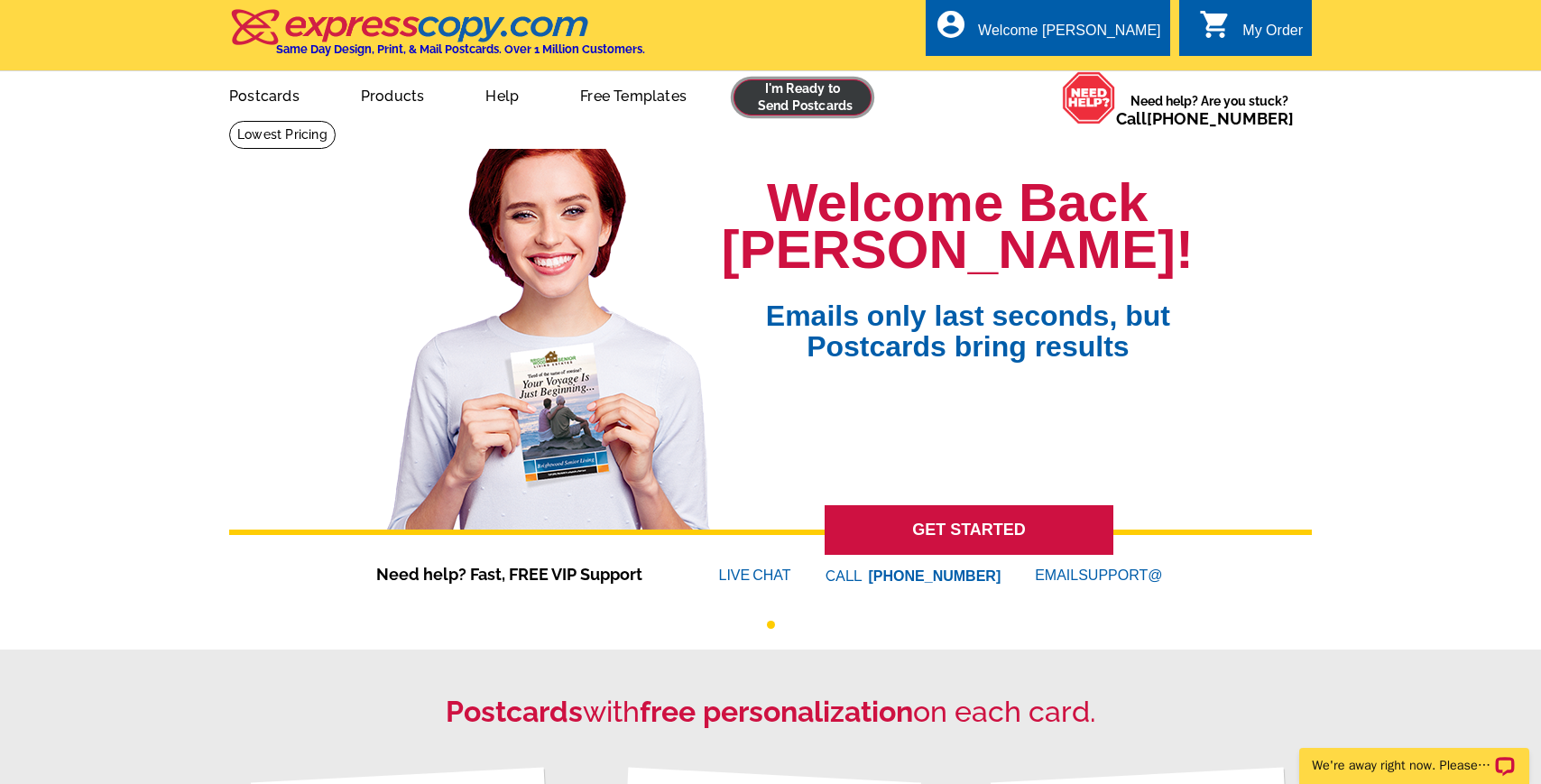 click at bounding box center [802, 97] 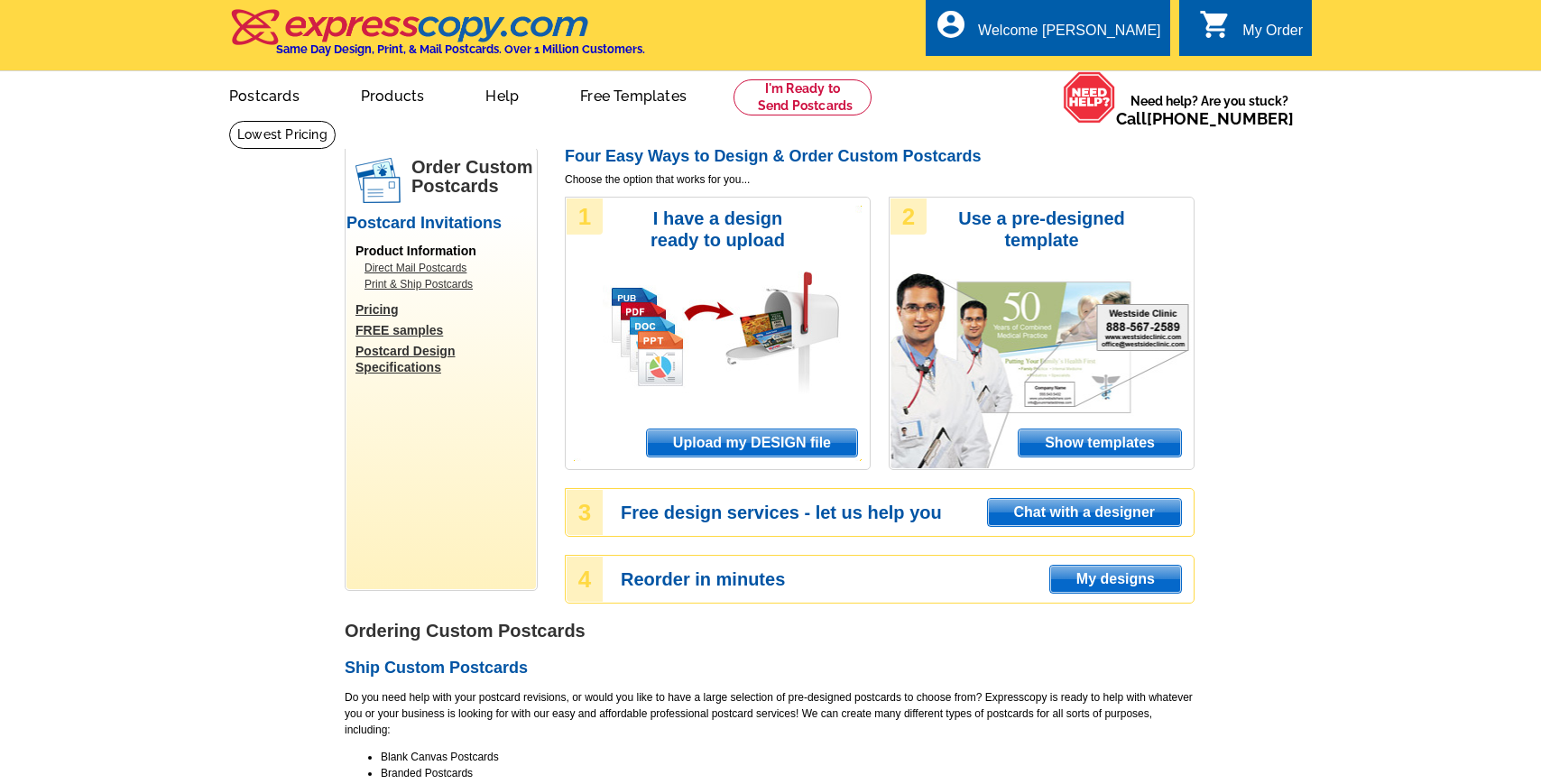 scroll, scrollTop: 0, scrollLeft: 0, axis: both 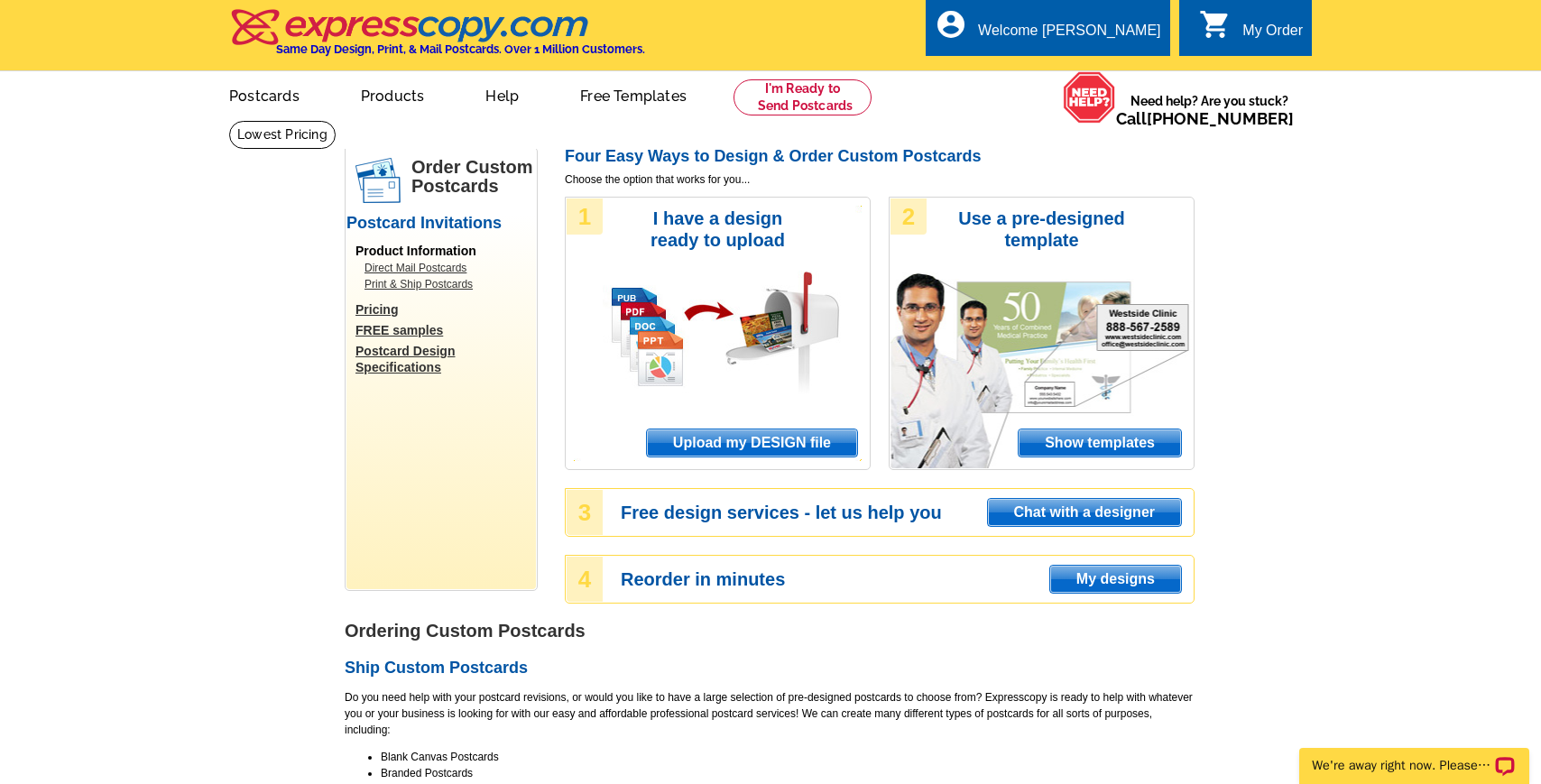 click on "Upload my DESIGN file" at bounding box center (752, 443) 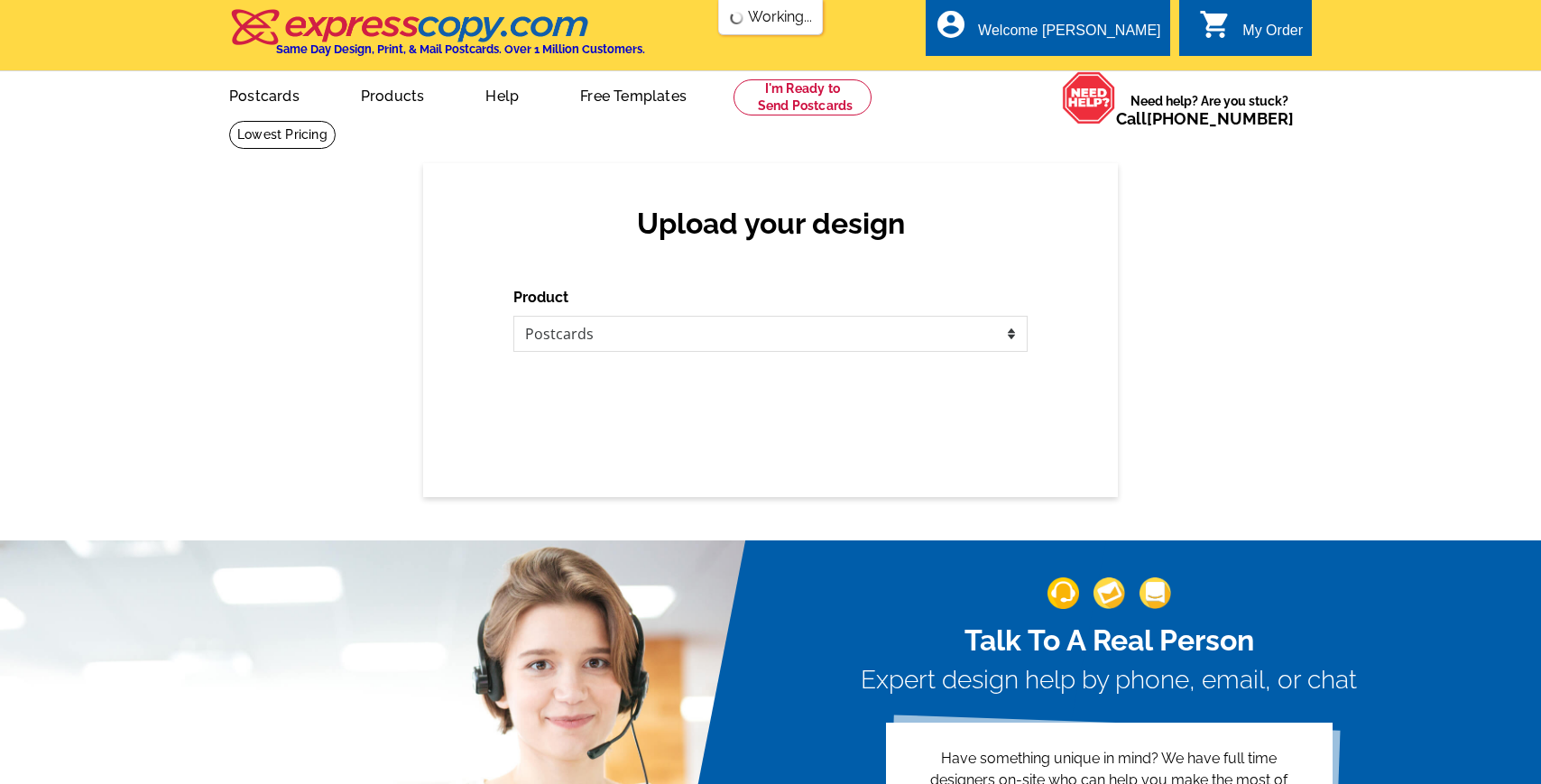 scroll, scrollTop: 0, scrollLeft: 0, axis: both 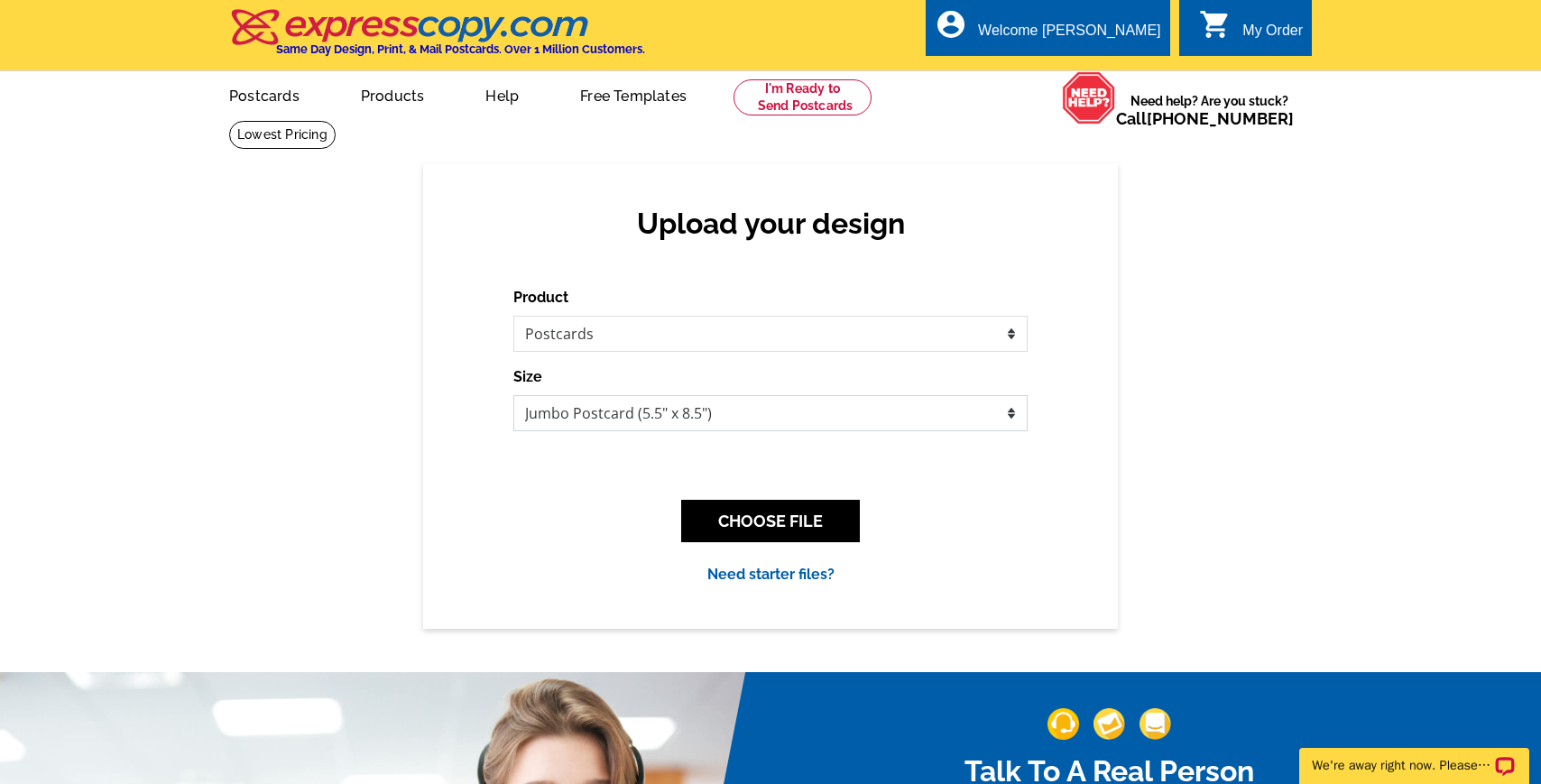 click on "Jumbo Postcard (5.5" x 8.5") Regular Postcard (4.25" x 5.6") Panoramic Postcard (5.75" x 11.25") Giant Postcard (8.5" x 11") EDDM Postcard (6.125" x 8.25")" at bounding box center [770, 413] 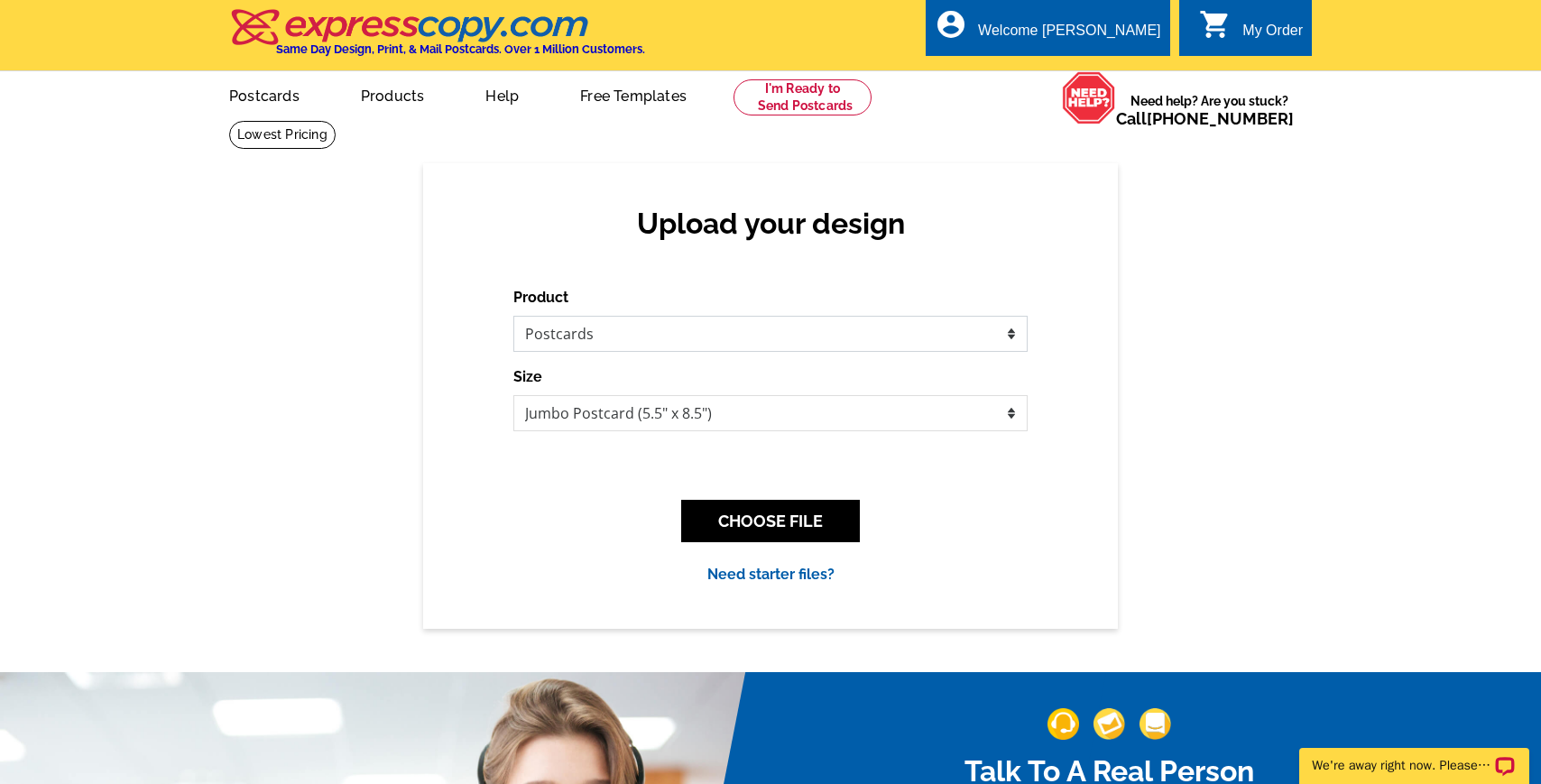click on "Please select the type of file...
Postcards
Business Cards
Letters and flyers
Greeting Cards
Door Hangers" at bounding box center (770, 334) 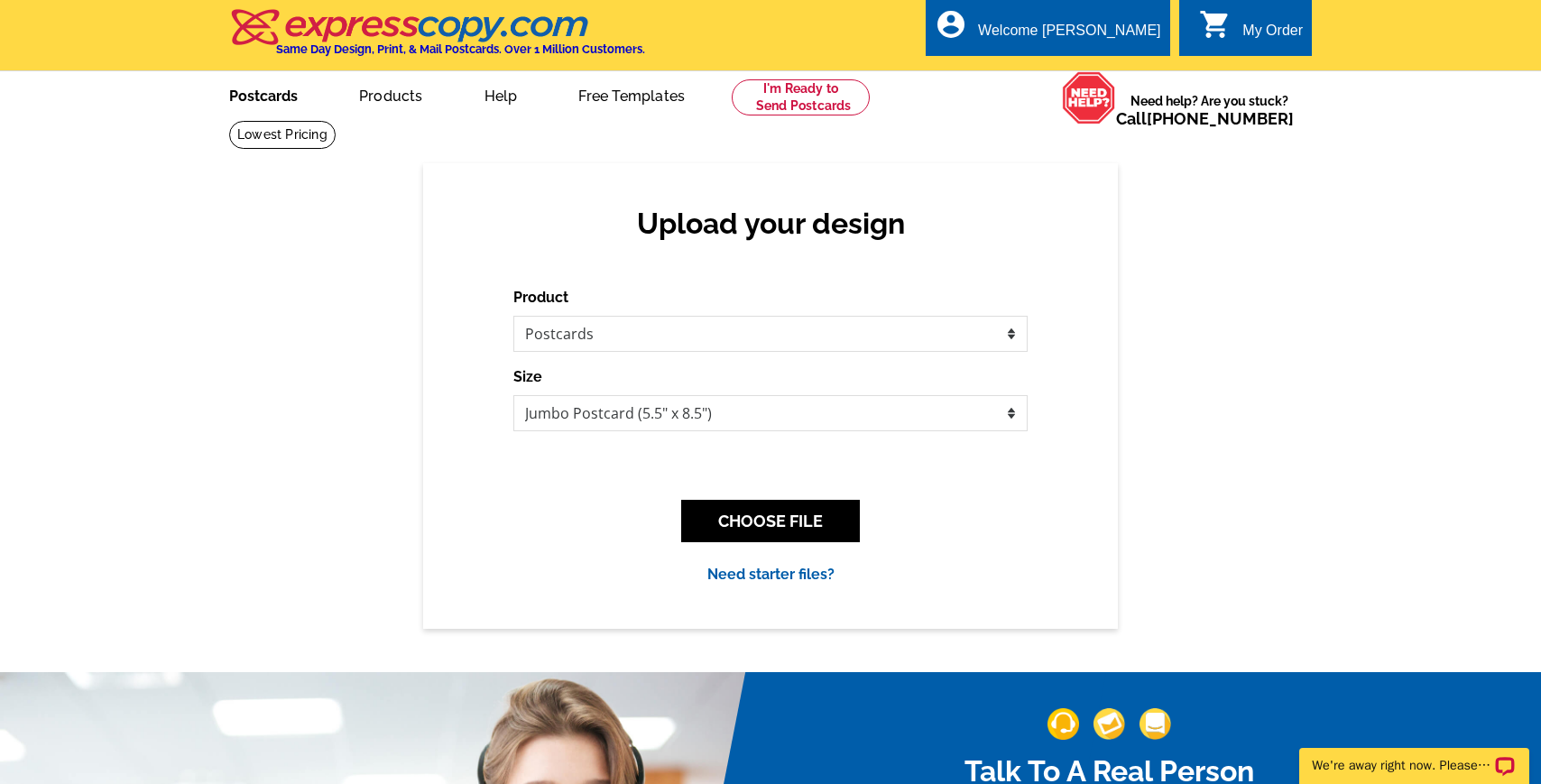 click on "Postcards" at bounding box center (263, 94) 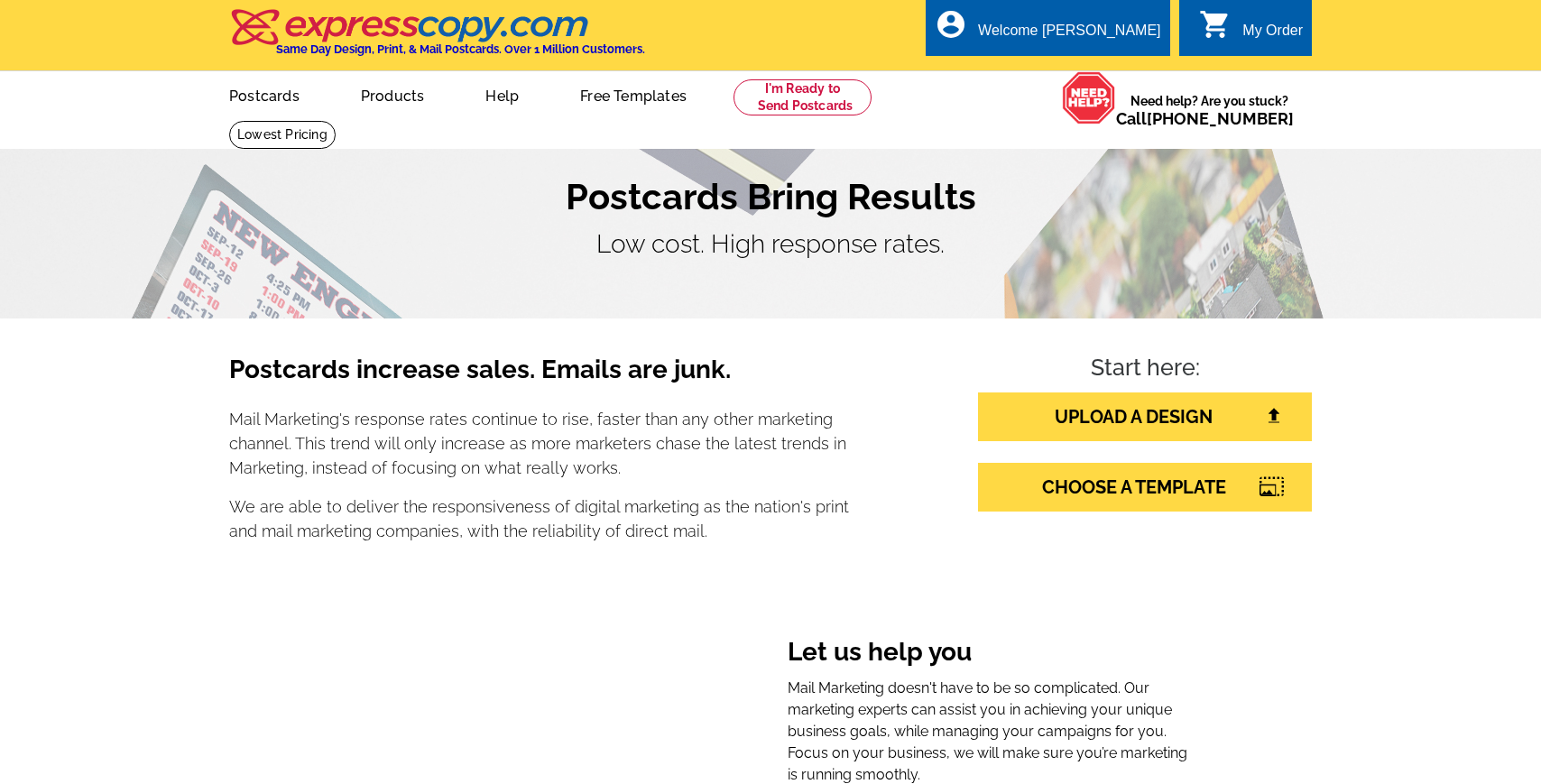 scroll, scrollTop: 0, scrollLeft: 0, axis: both 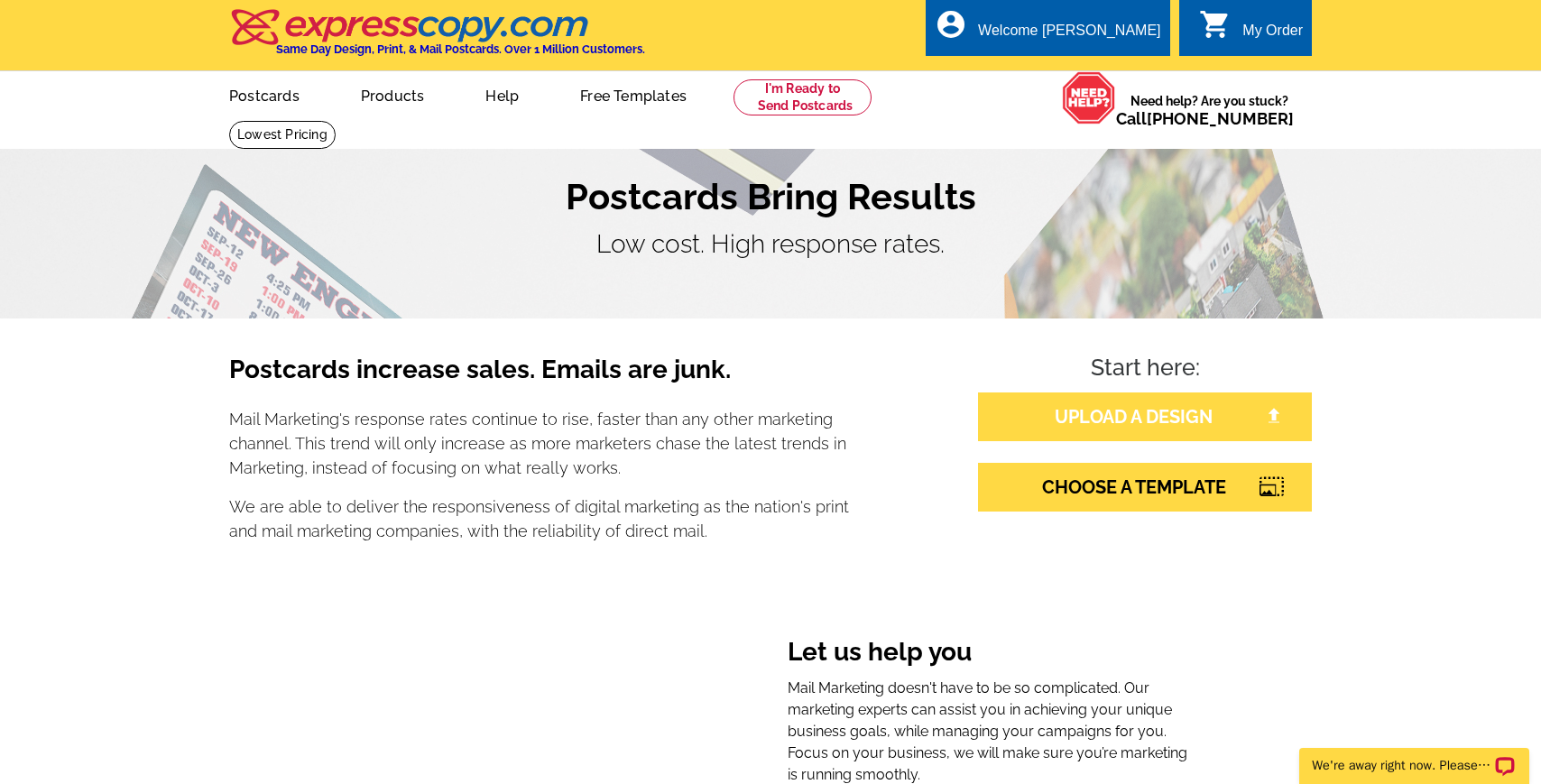 click on "UPLOAD A DESIGN" at bounding box center [1145, 417] 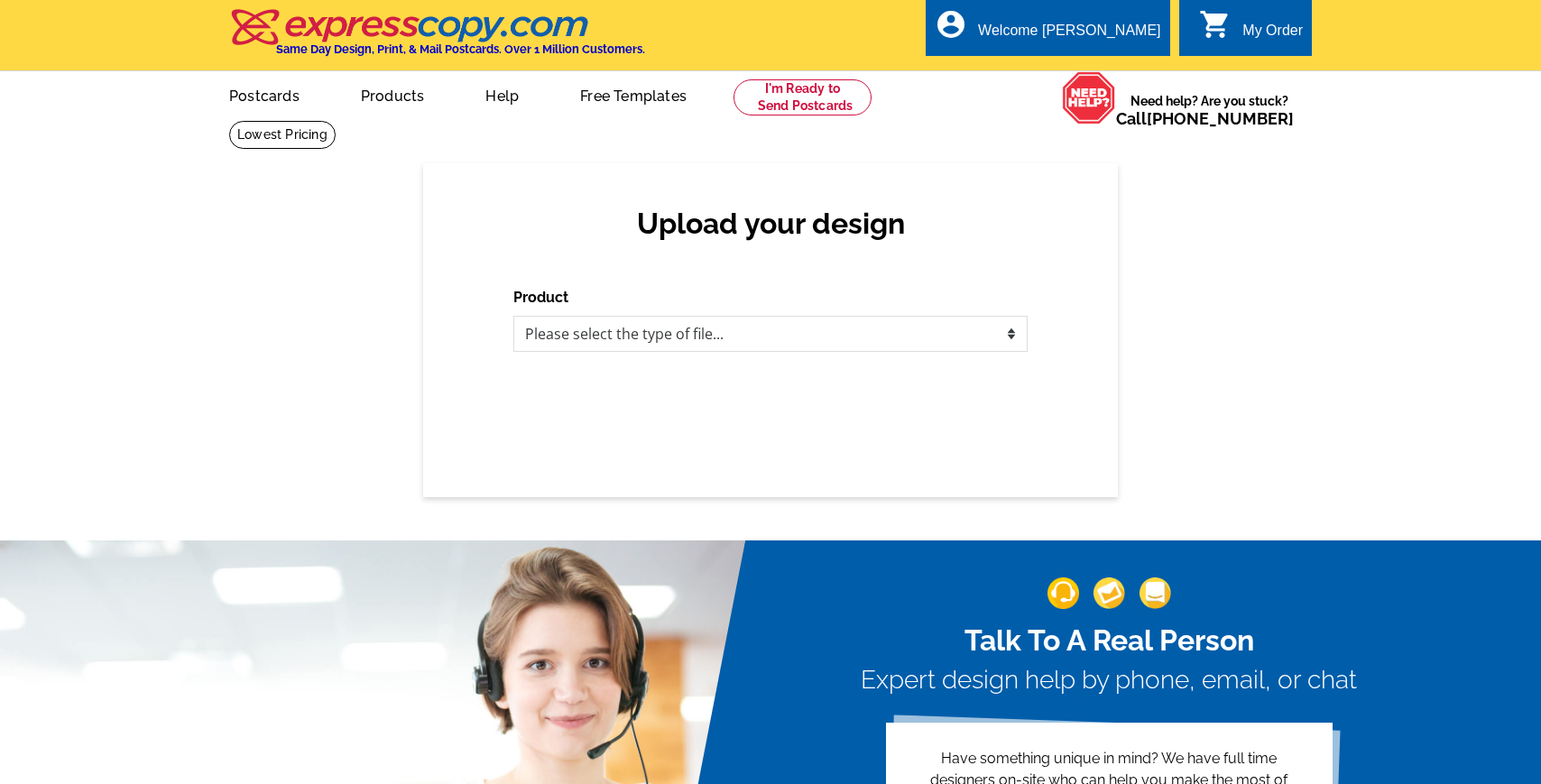 scroll, scrollTop: 0, scrollLeft: 0, axis: both 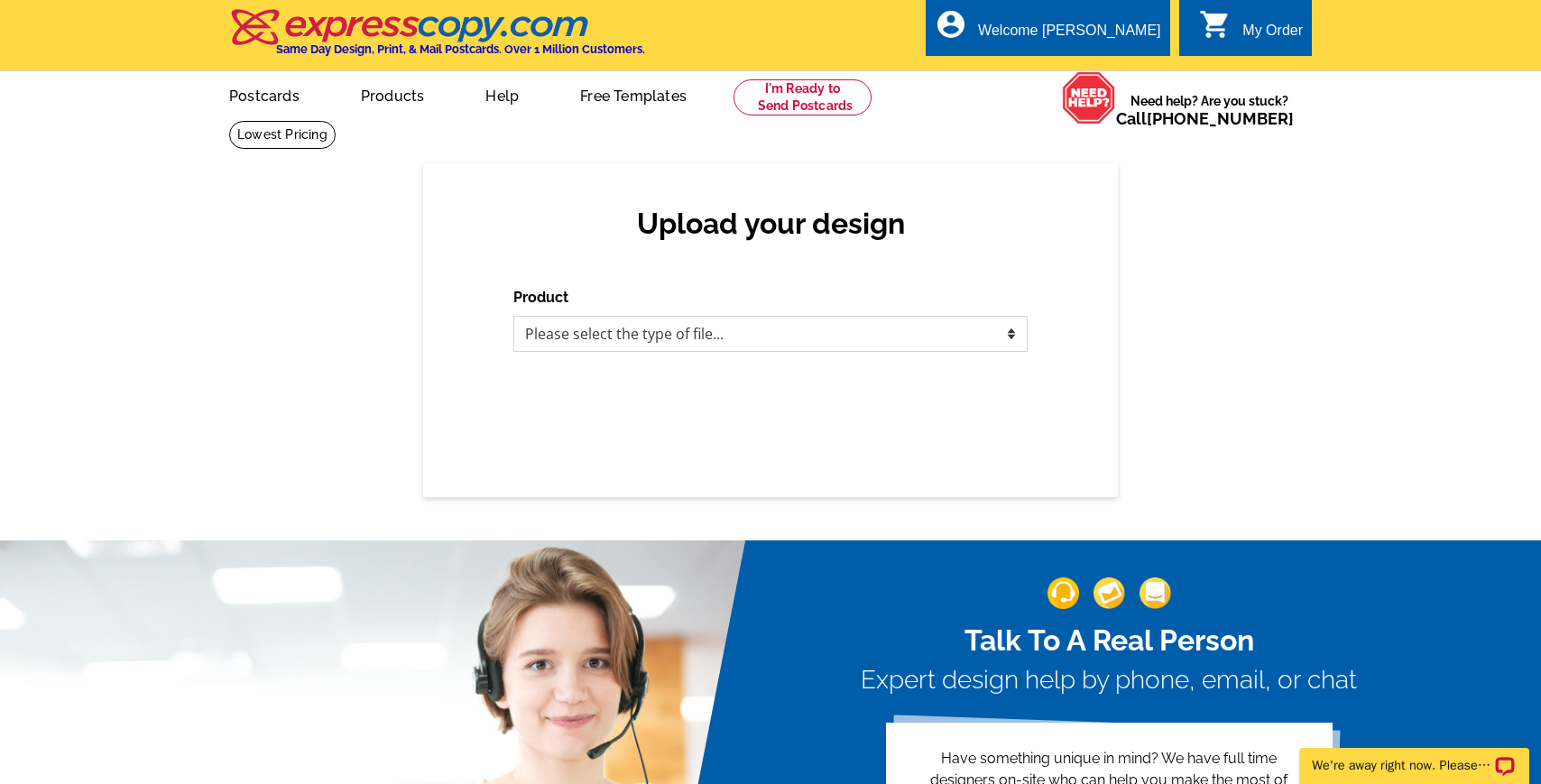 click on "Please select the type of file...
Postcards
Business Cards
Letters and flyers
Greeting Cards
Door Hangers" at bounding box center (770, 334) 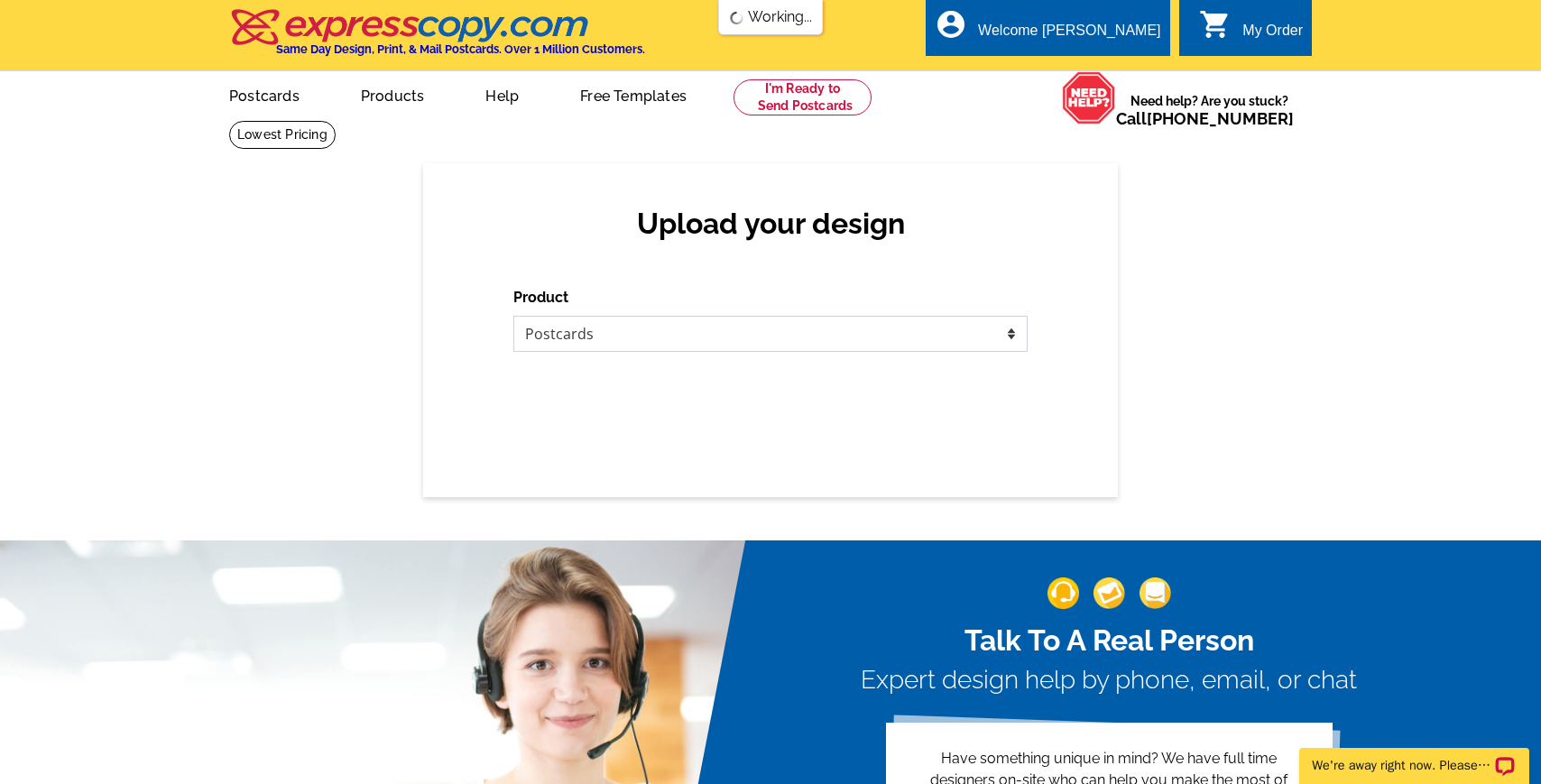 scroll, scrollTop: 0, scrollLeft: 0, axis: both 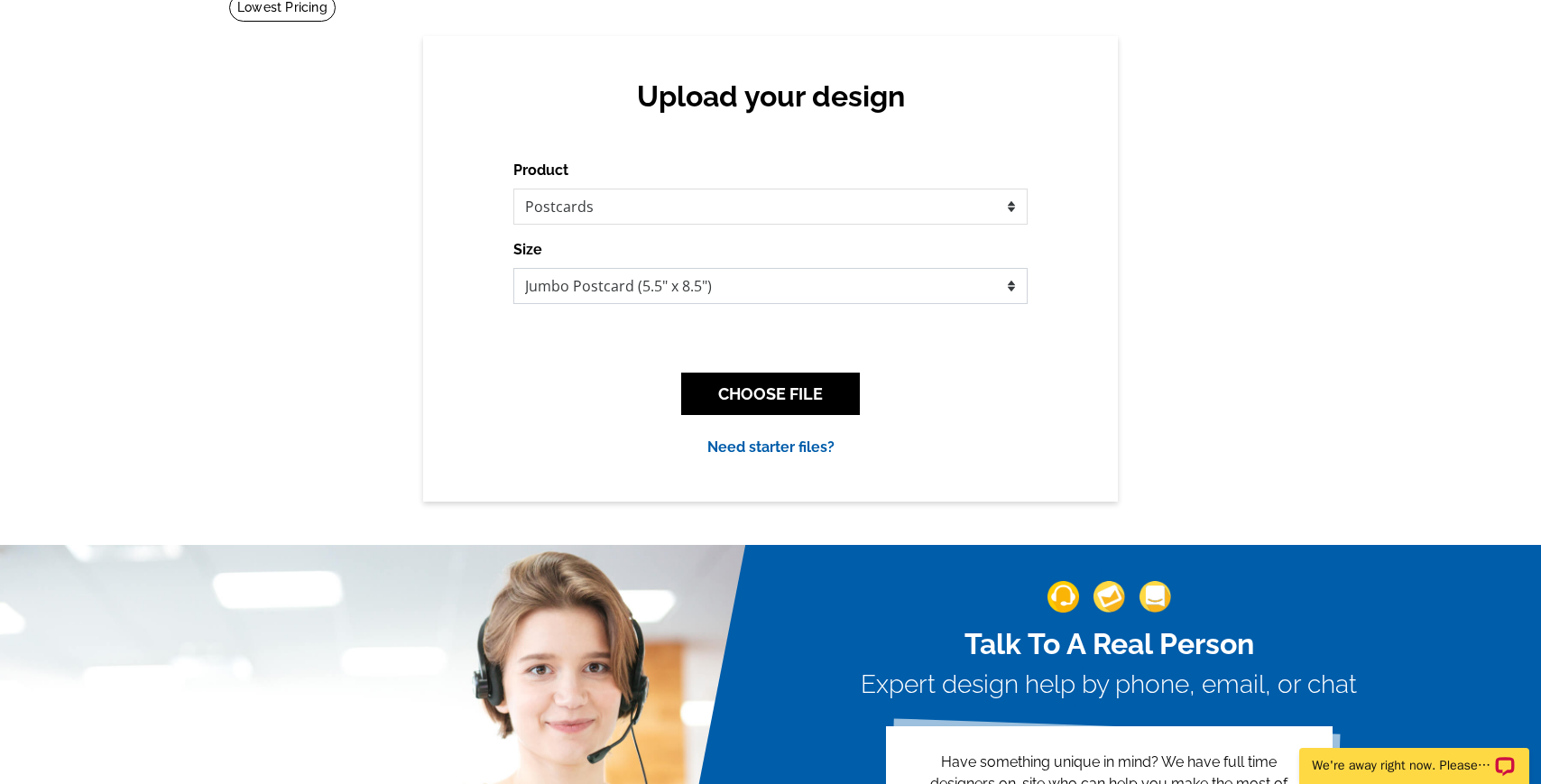 click on "Jumbo Postcard (5.5" x 8.5") Regular Postcard (4.25" x 5.6") Panoramic Postcard (5.75" x 11.25") Giant Postcard (8.5" x 11") EDDM Postcard (6.125" x 8.25")" at bounding box center (770, 286) 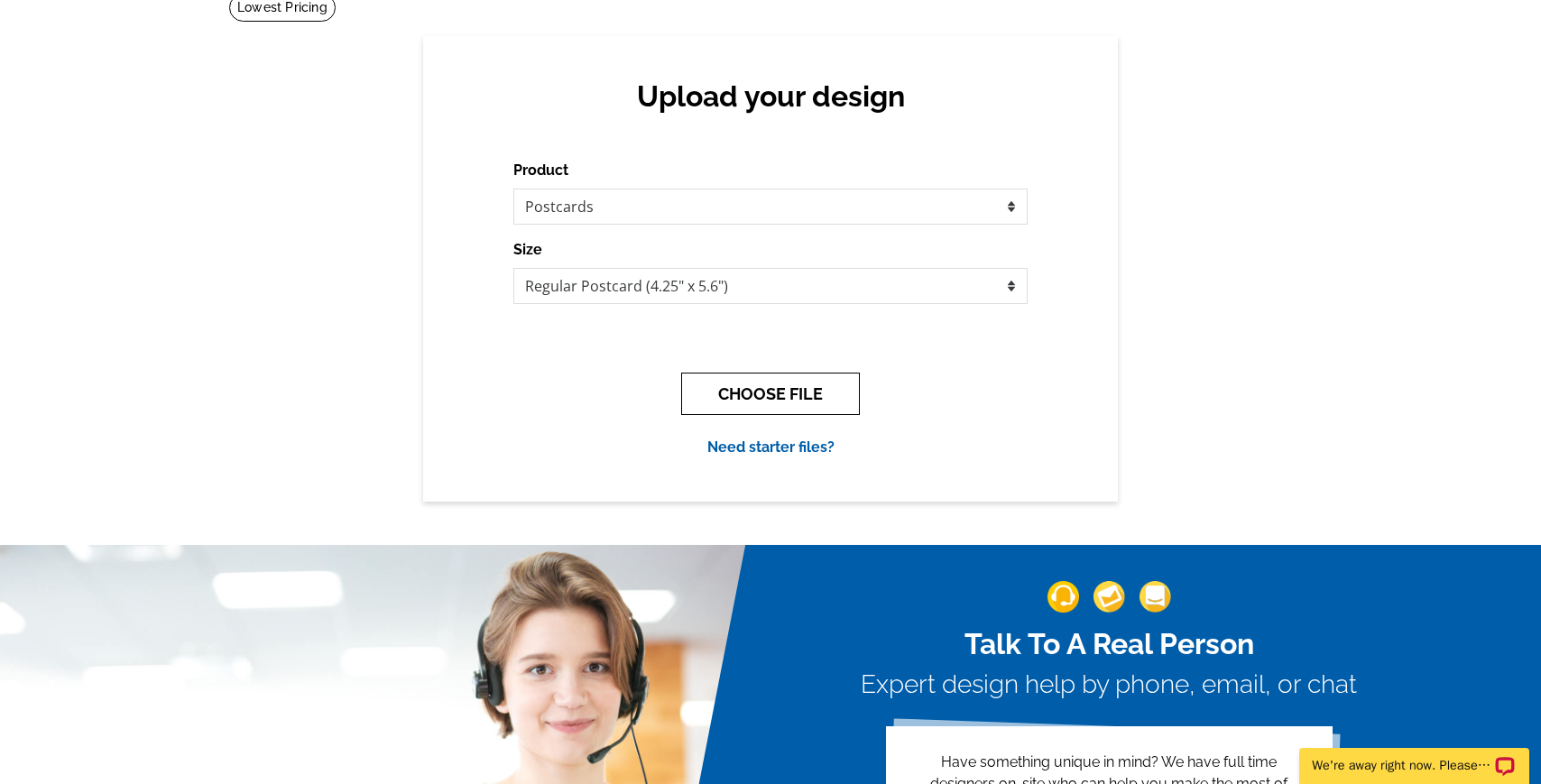 click on "CHOOSE FILE" at bounding box center [770, 393] 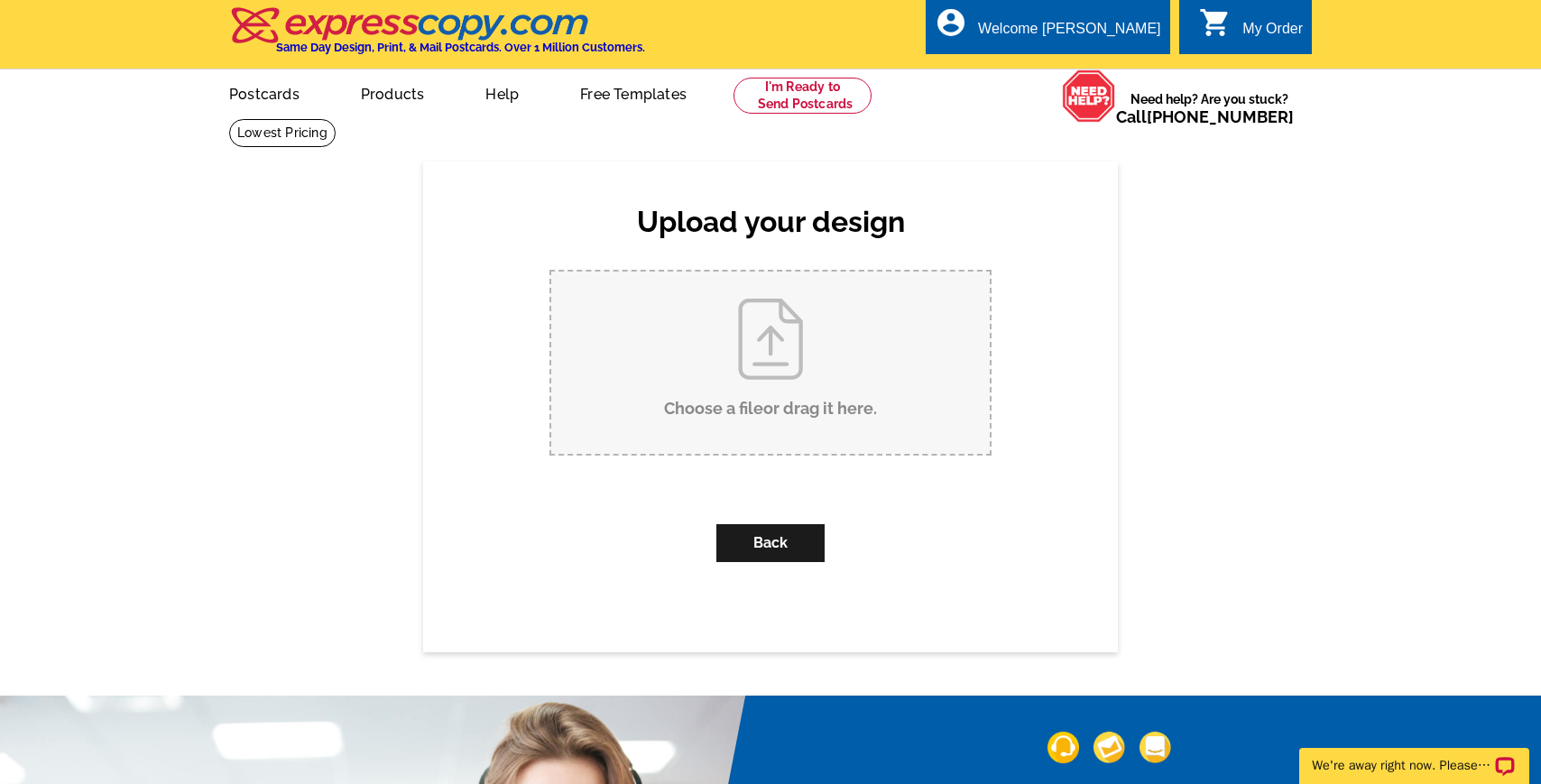 scroll, scrollTop: 0, scrollLeft: 0, axis: both 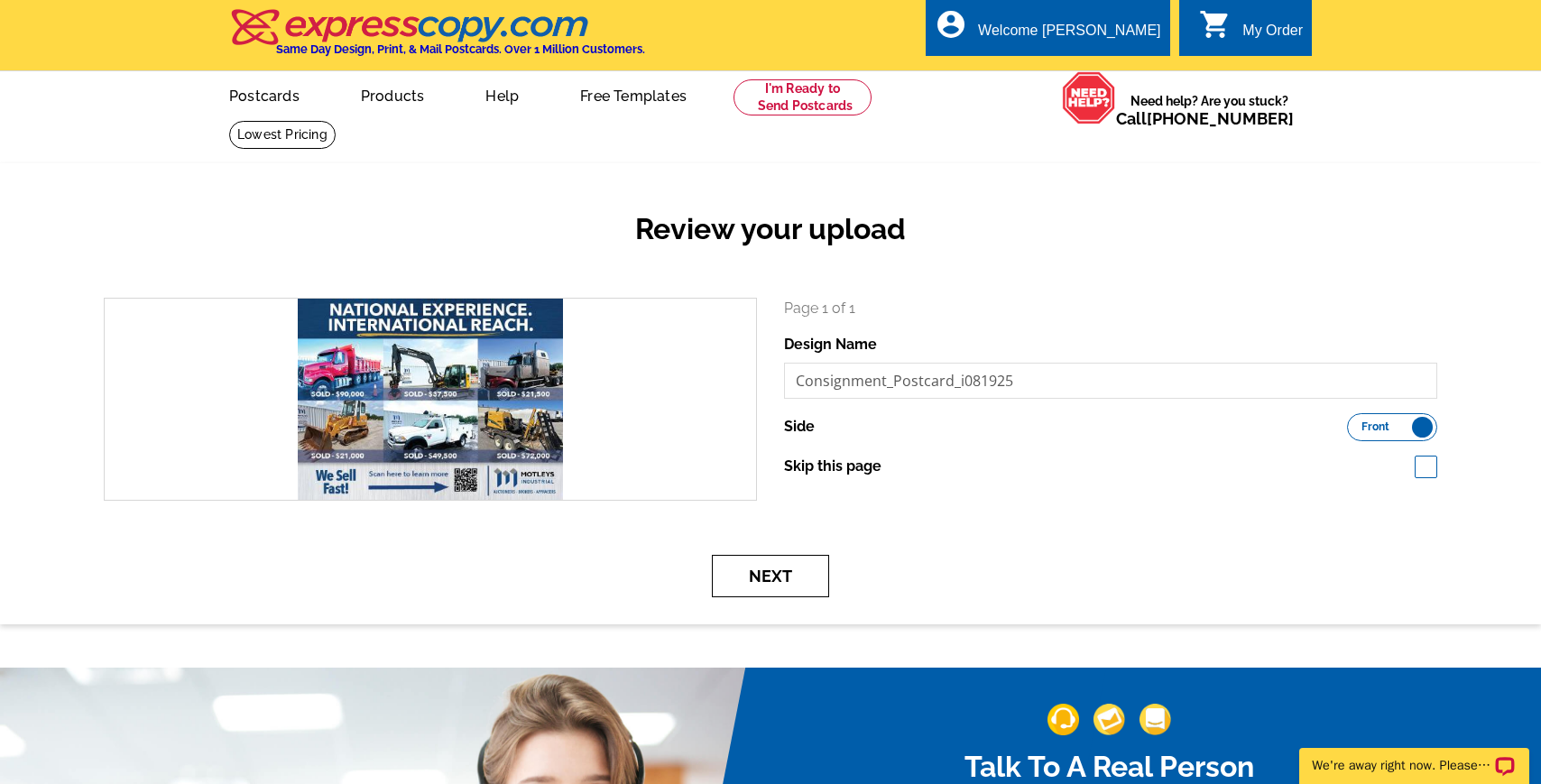 click on "Next" at bounding box center [770, 576] 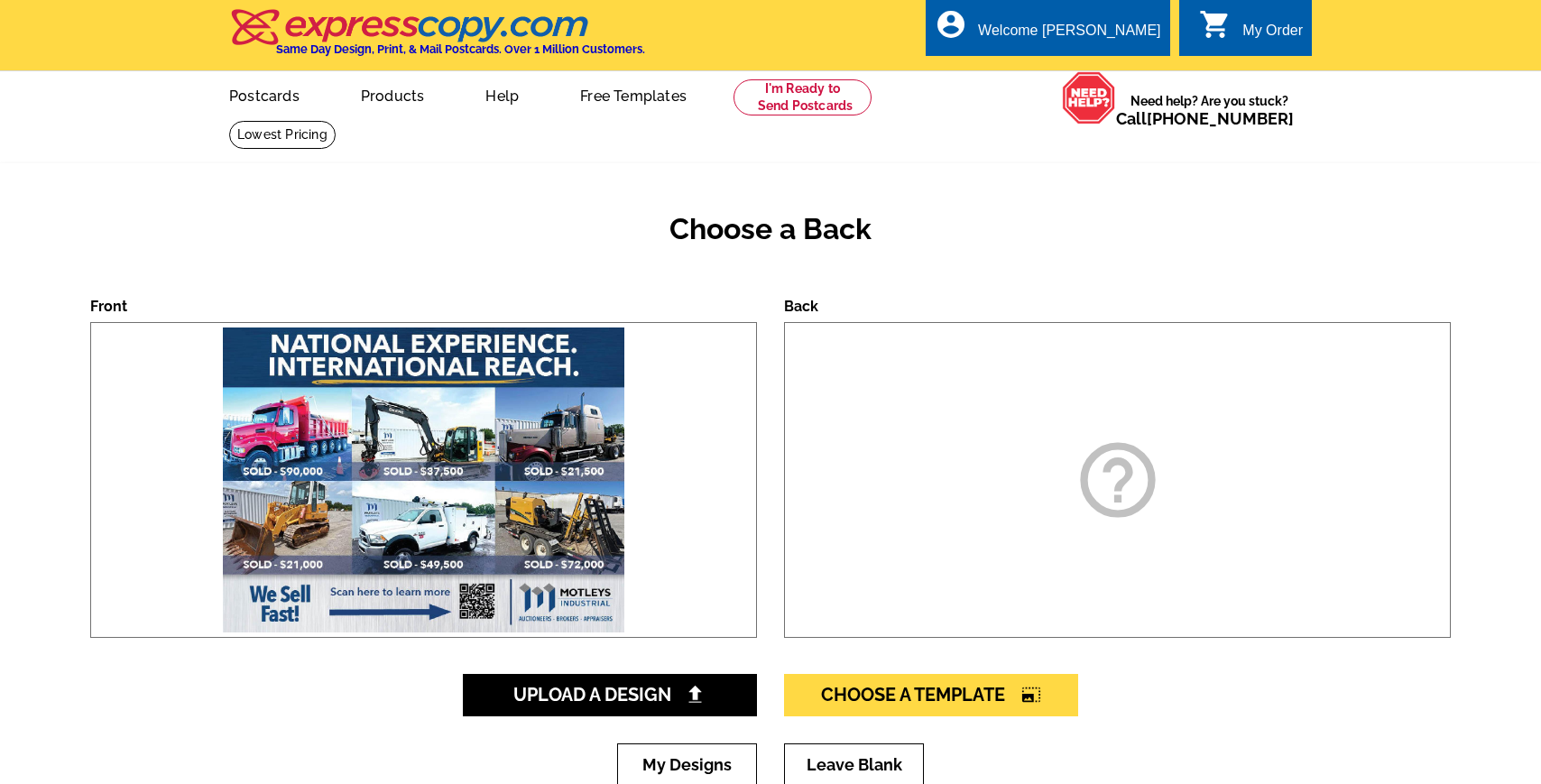 scroll, scrollTop: 0, scrollLeft: 0, axis: both 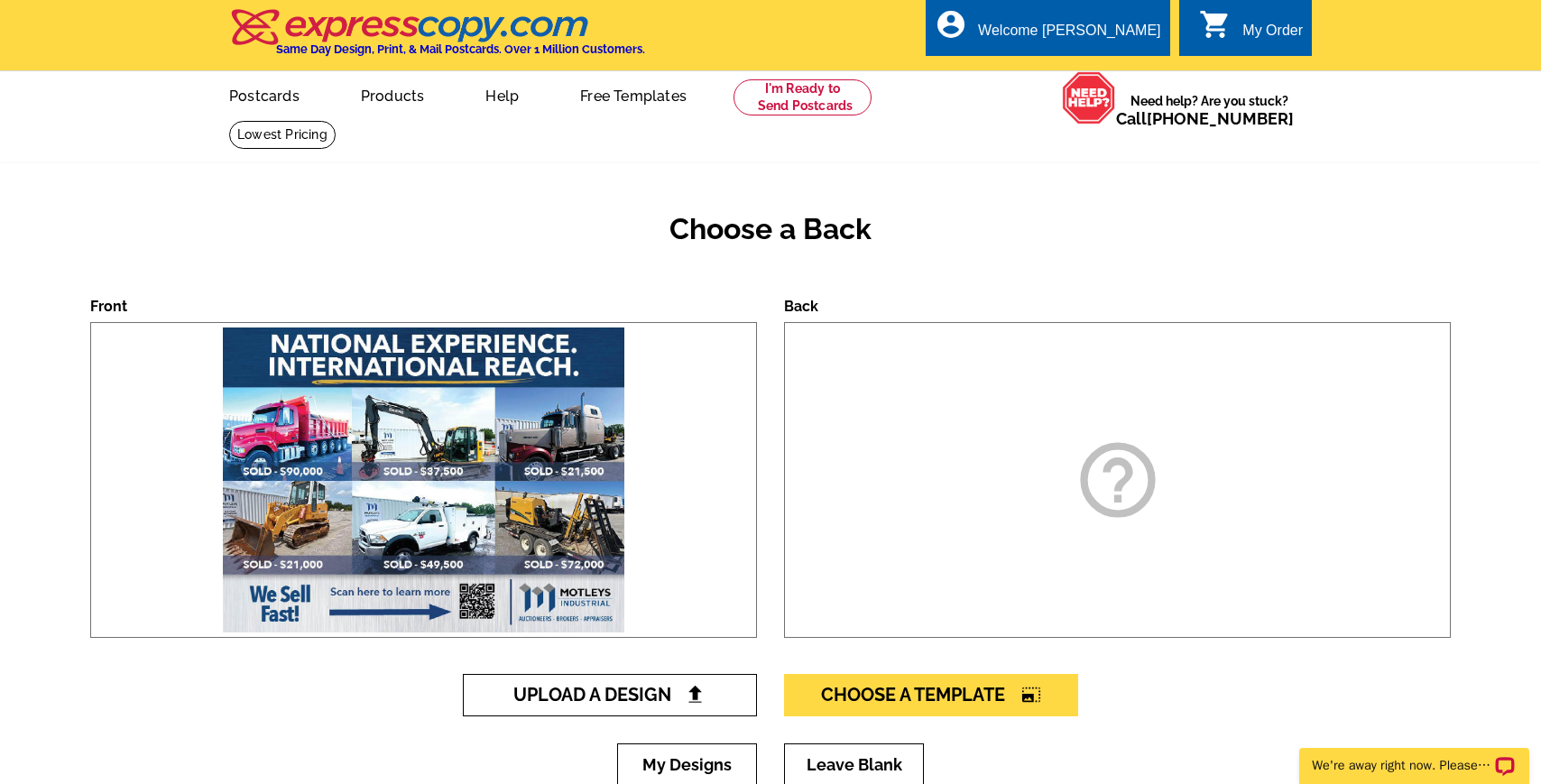 click on "Upload A Design" at bounding box center [610, 695] 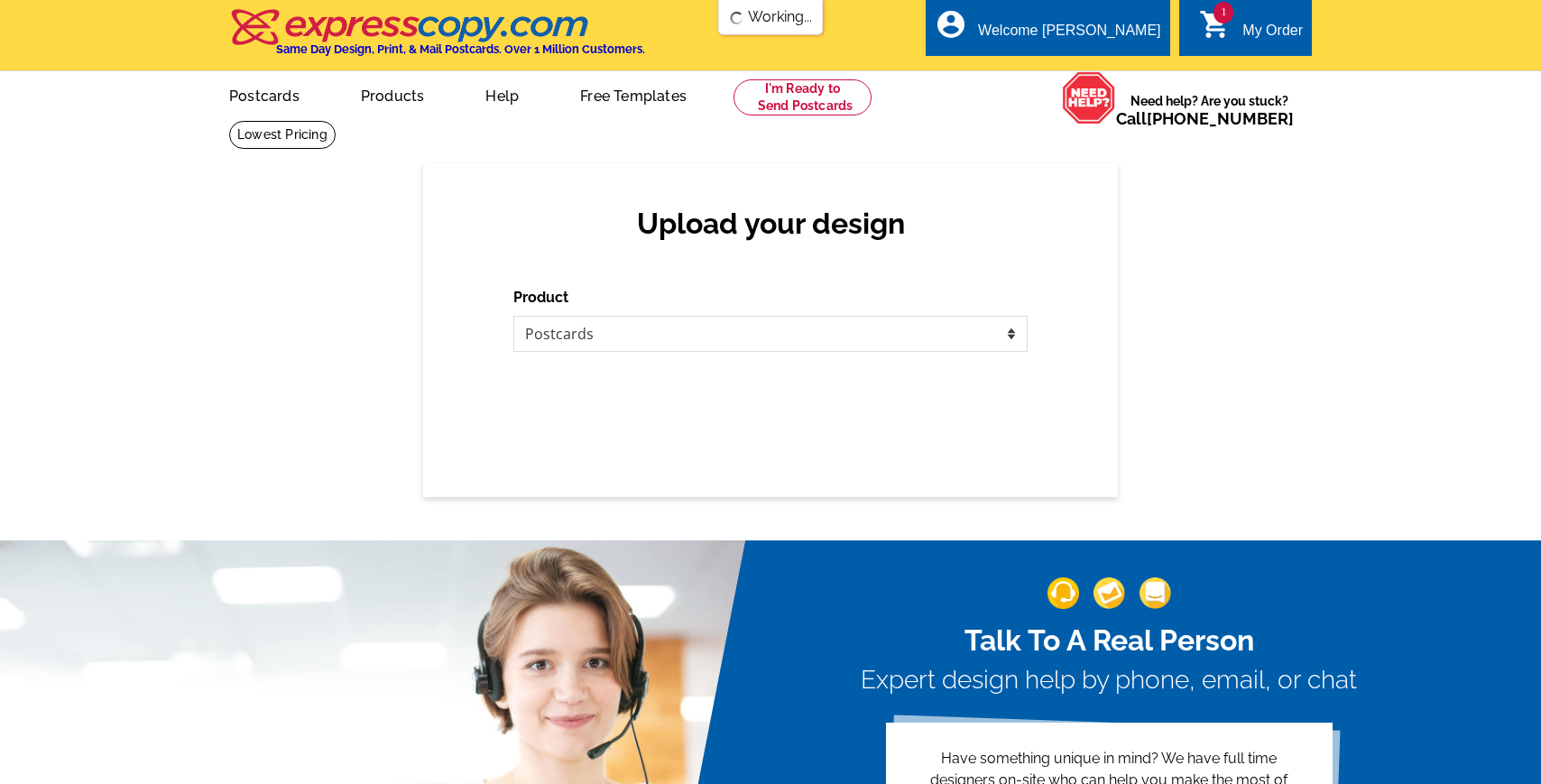 scroll, scrollTop: 0, scrollLeft: 0, axis: both 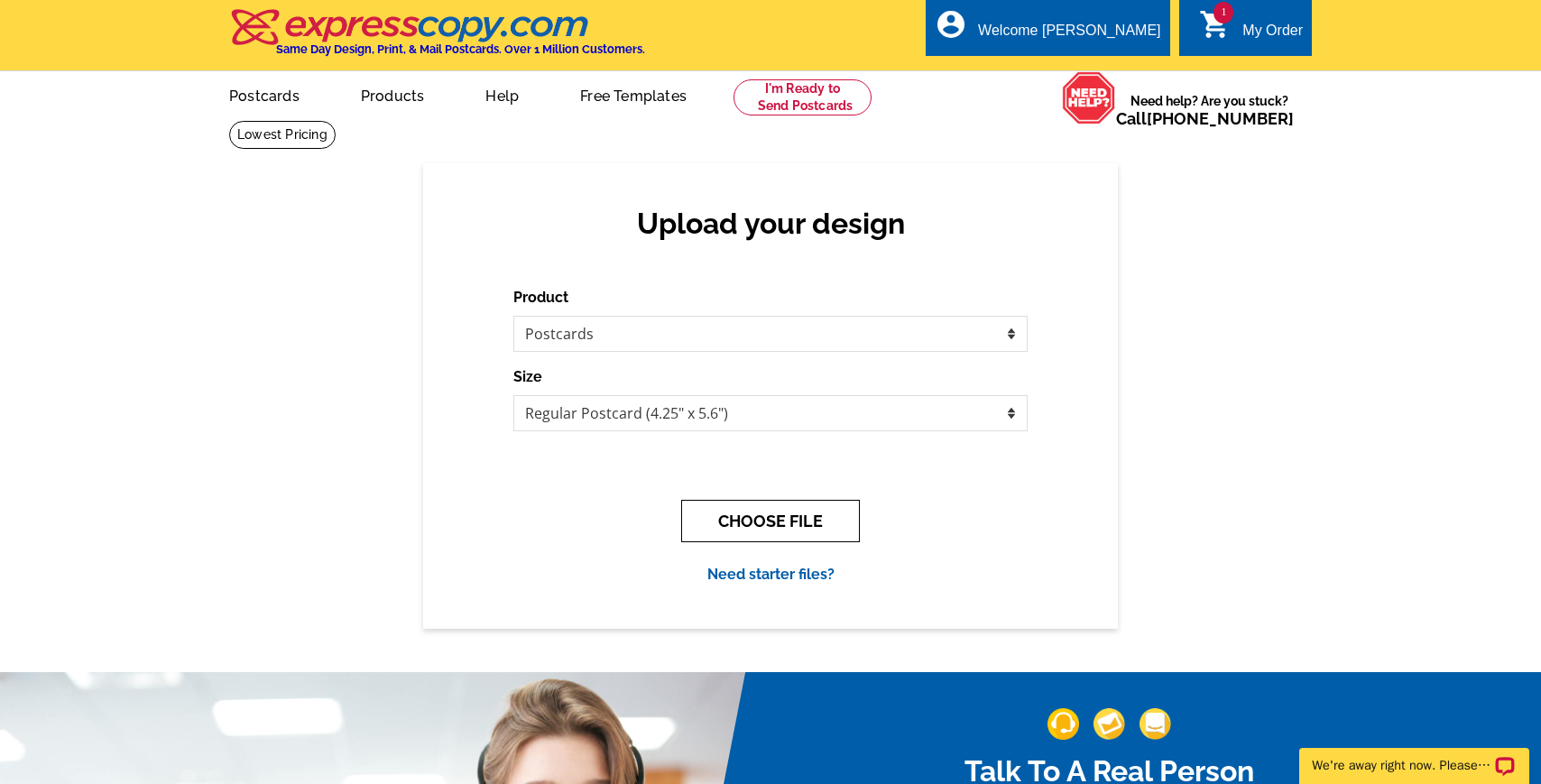 click on "CHOOSE FILE" at bounding box center [770, 521] 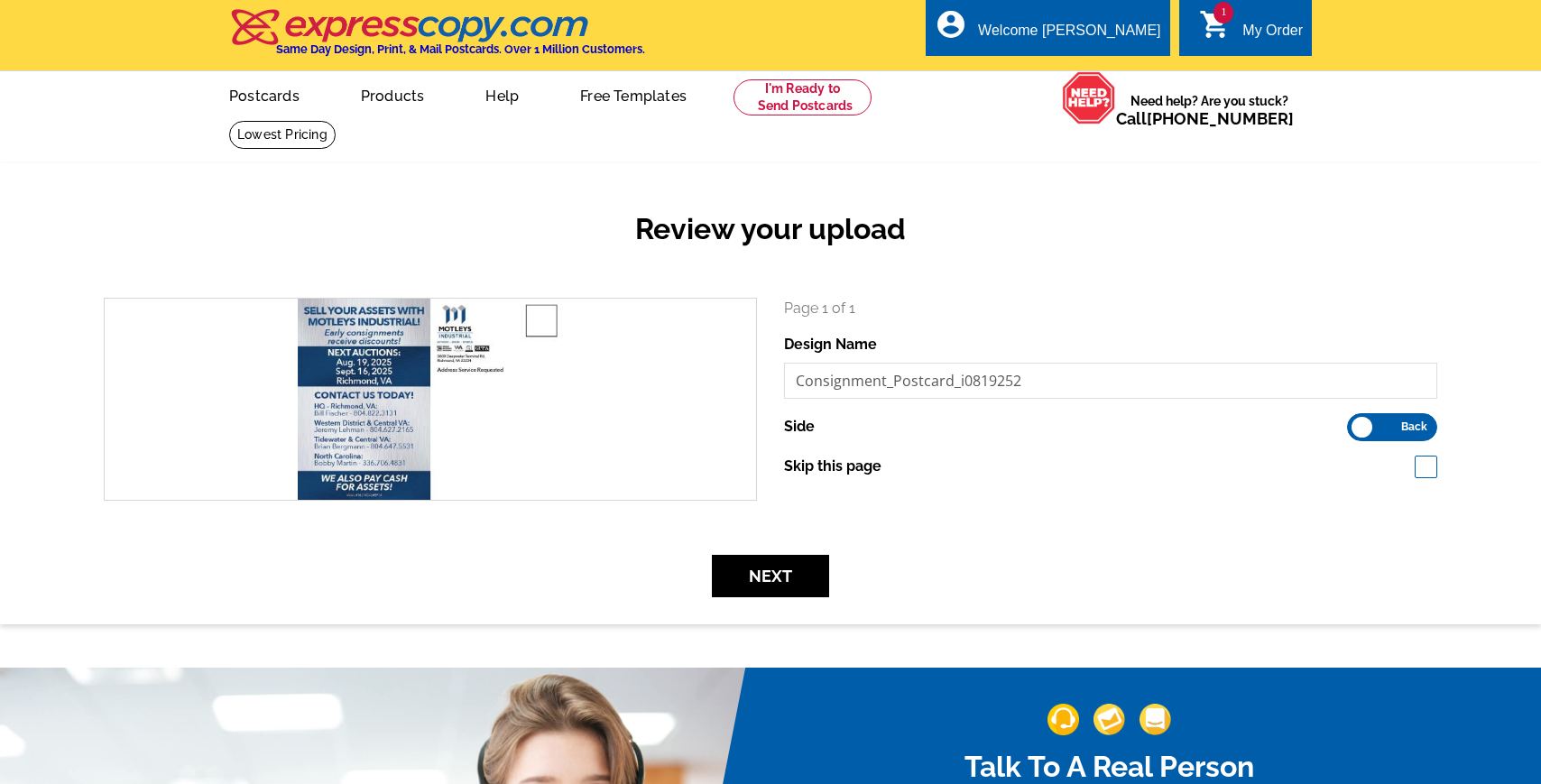 scroll, scrollTop: 0, scrollLeft: 0, axis: both 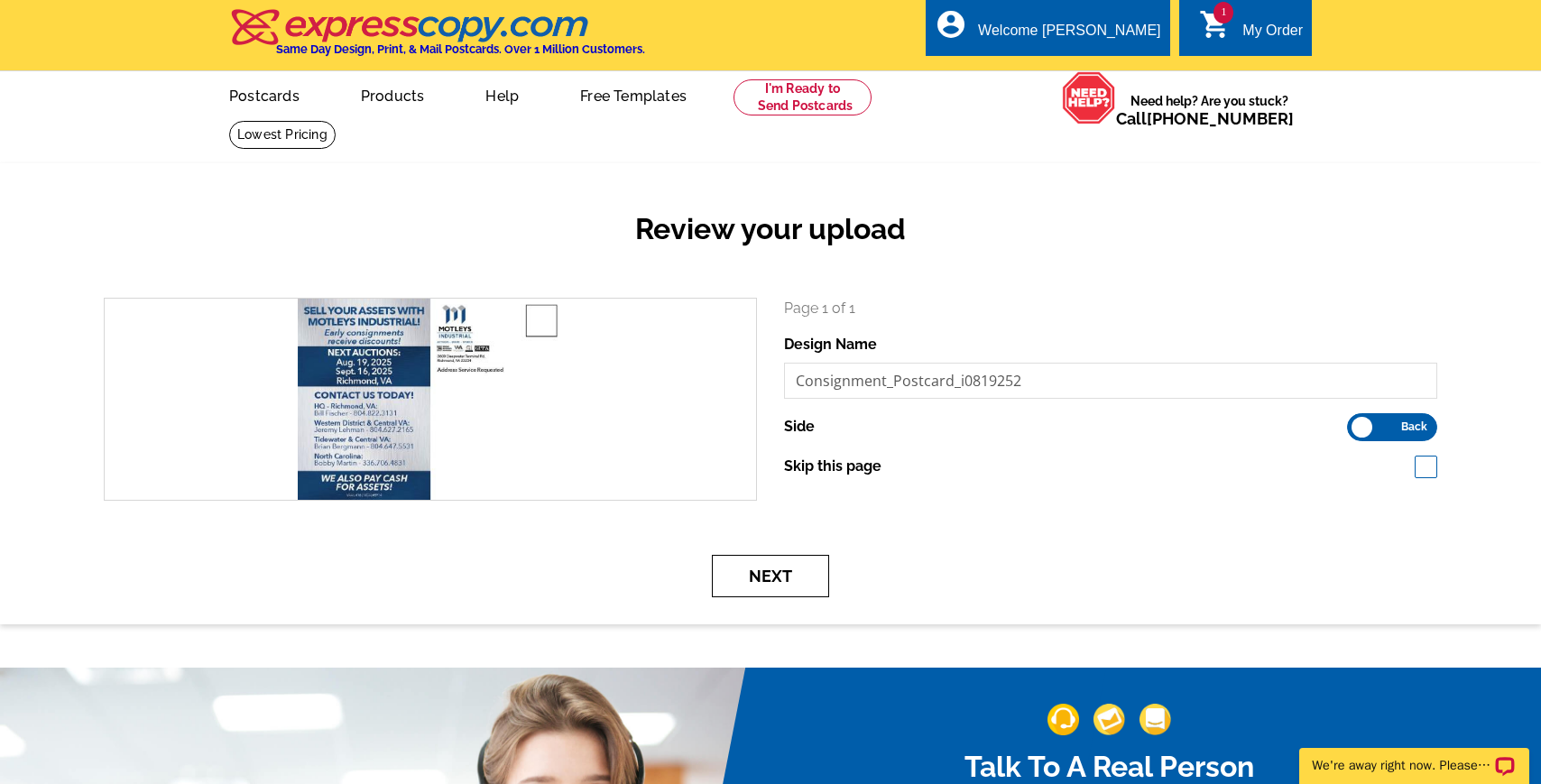 click on "Next" at bounding box center (770, 576) 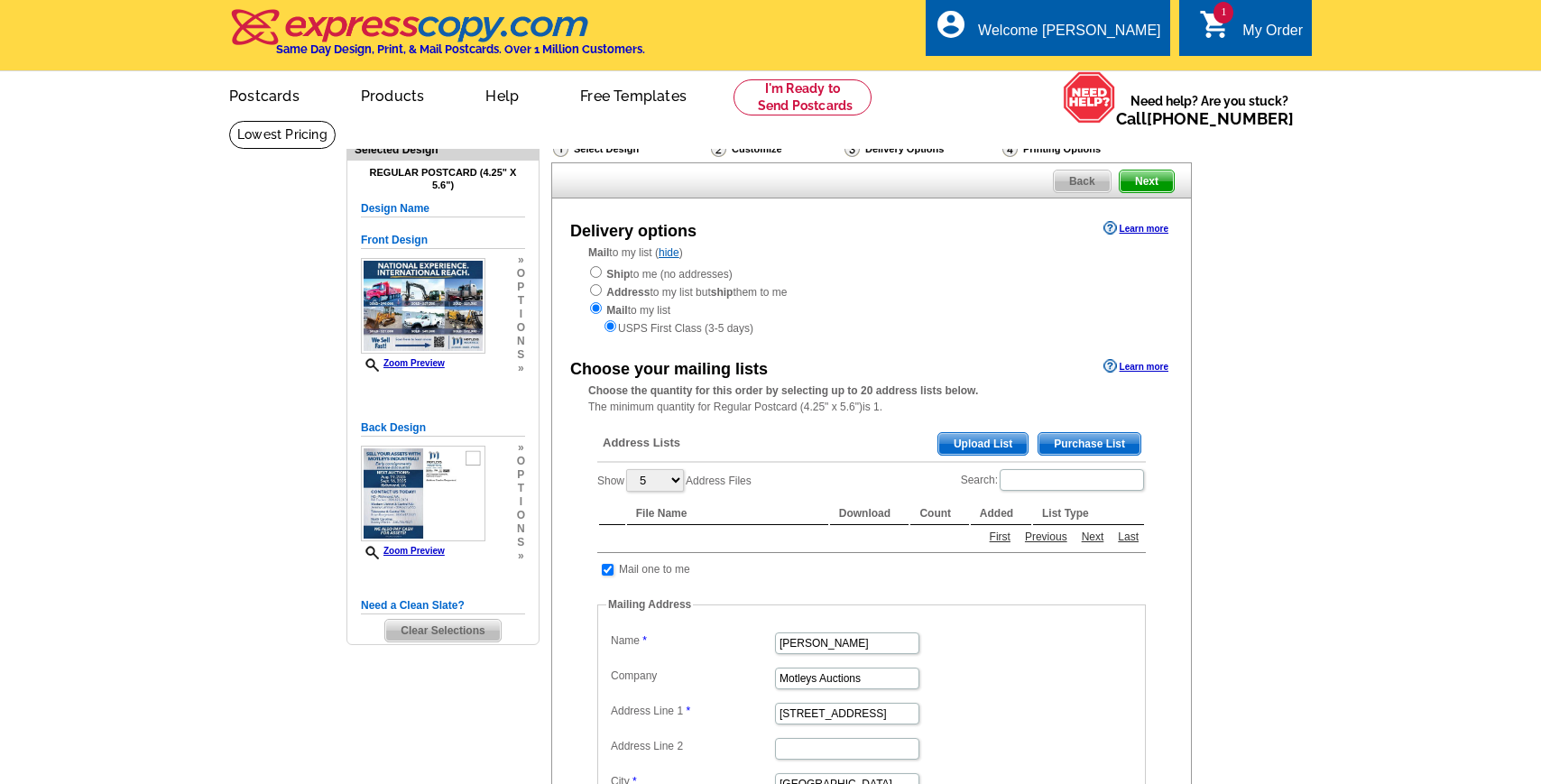 scroll, scrollTop: 0, scrollLeft: 0, axis: both 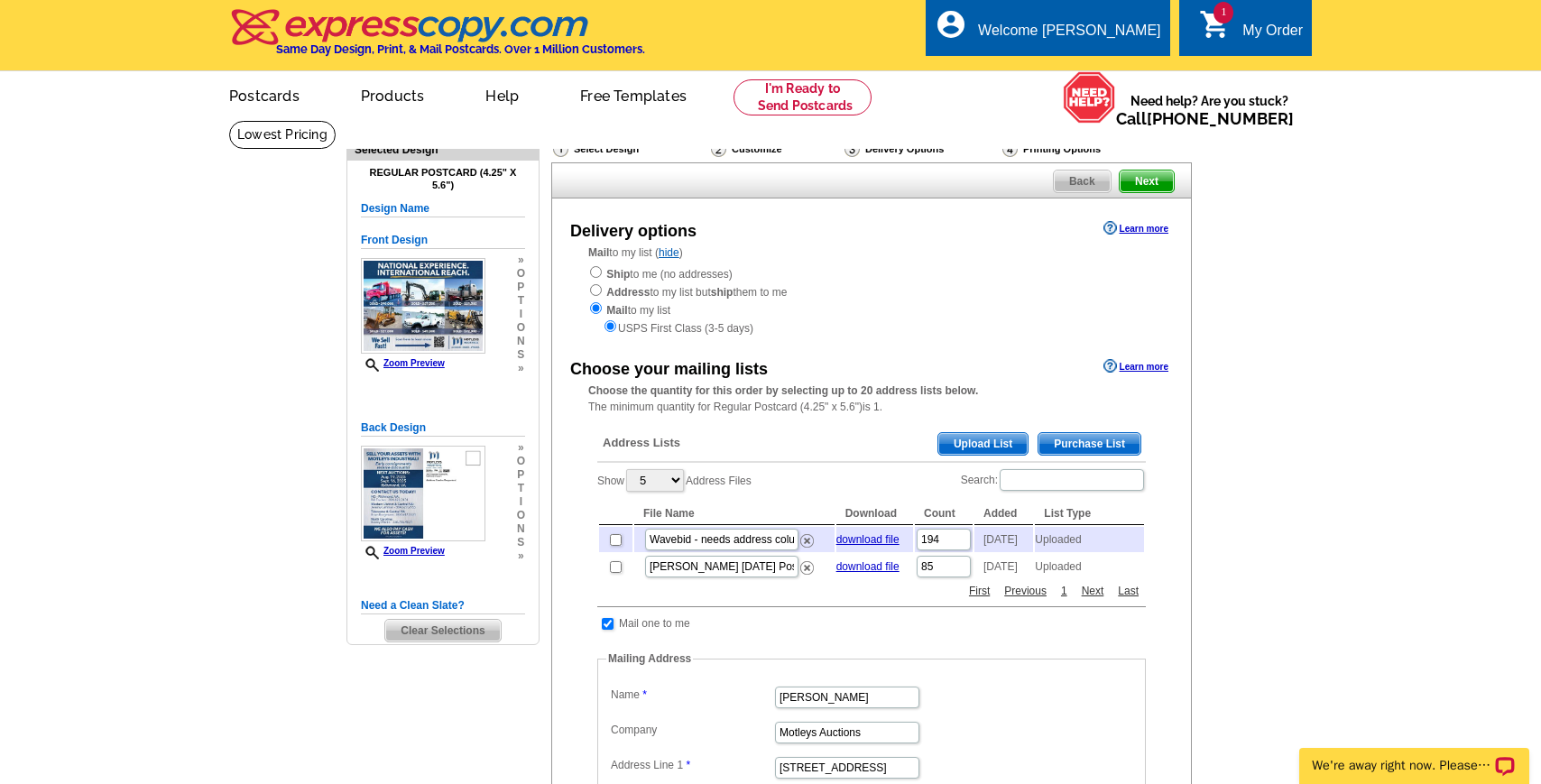 click on "Upload List" at bounding box center [983, 444] 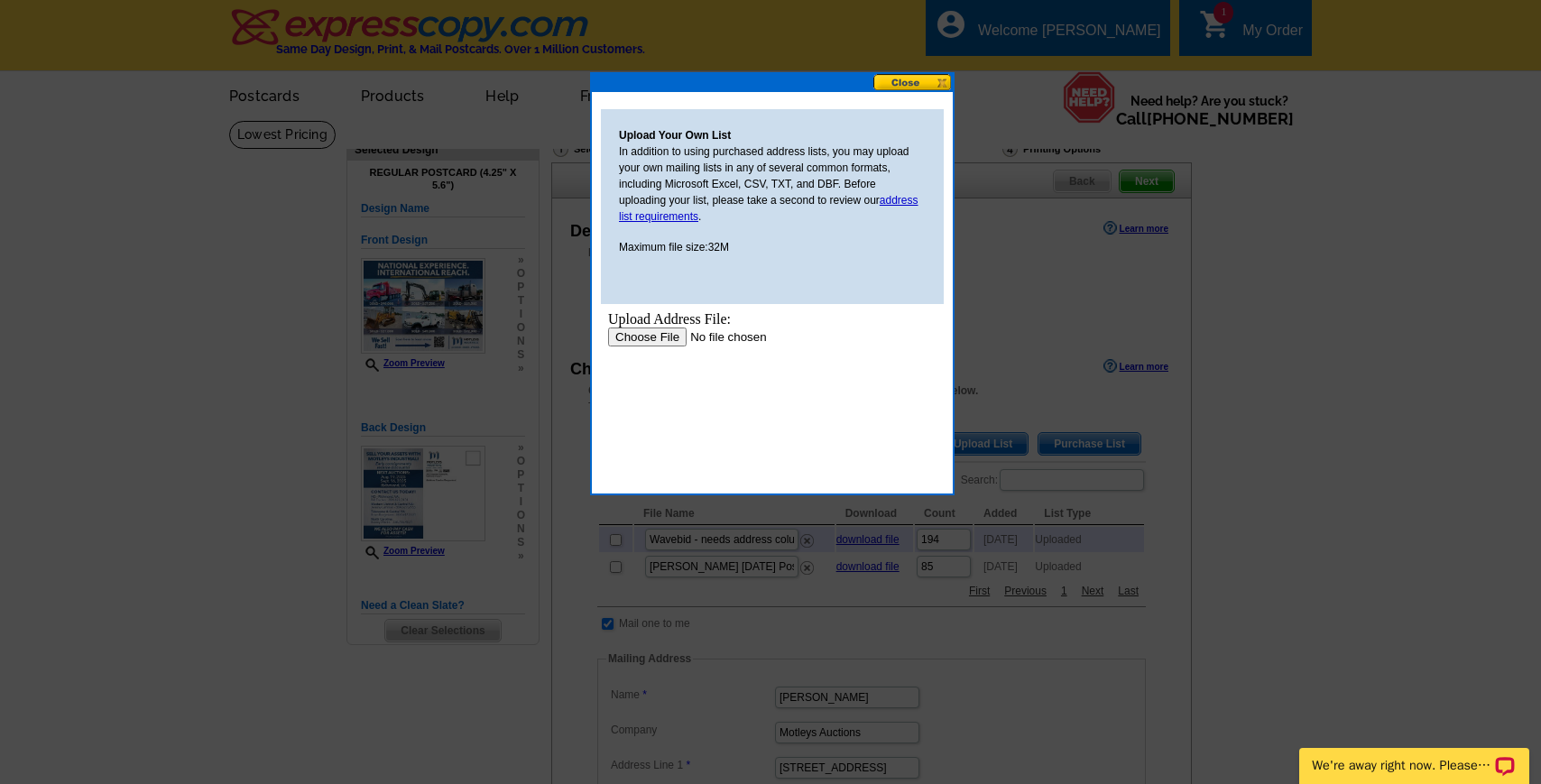 scroll, scrollTop: 0, scrollLeft: 0, axis: both 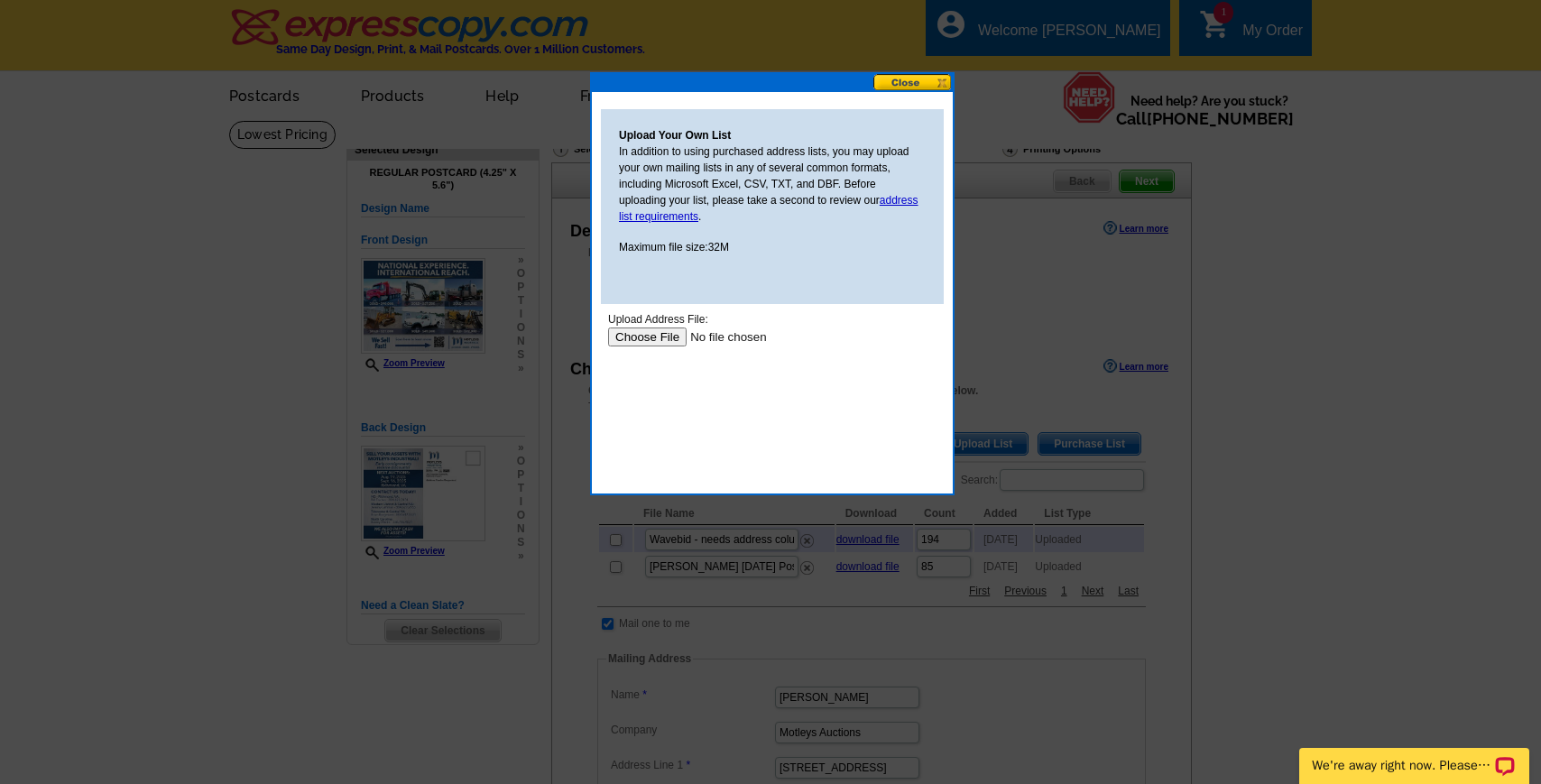 click at bounding box center (722, 337) 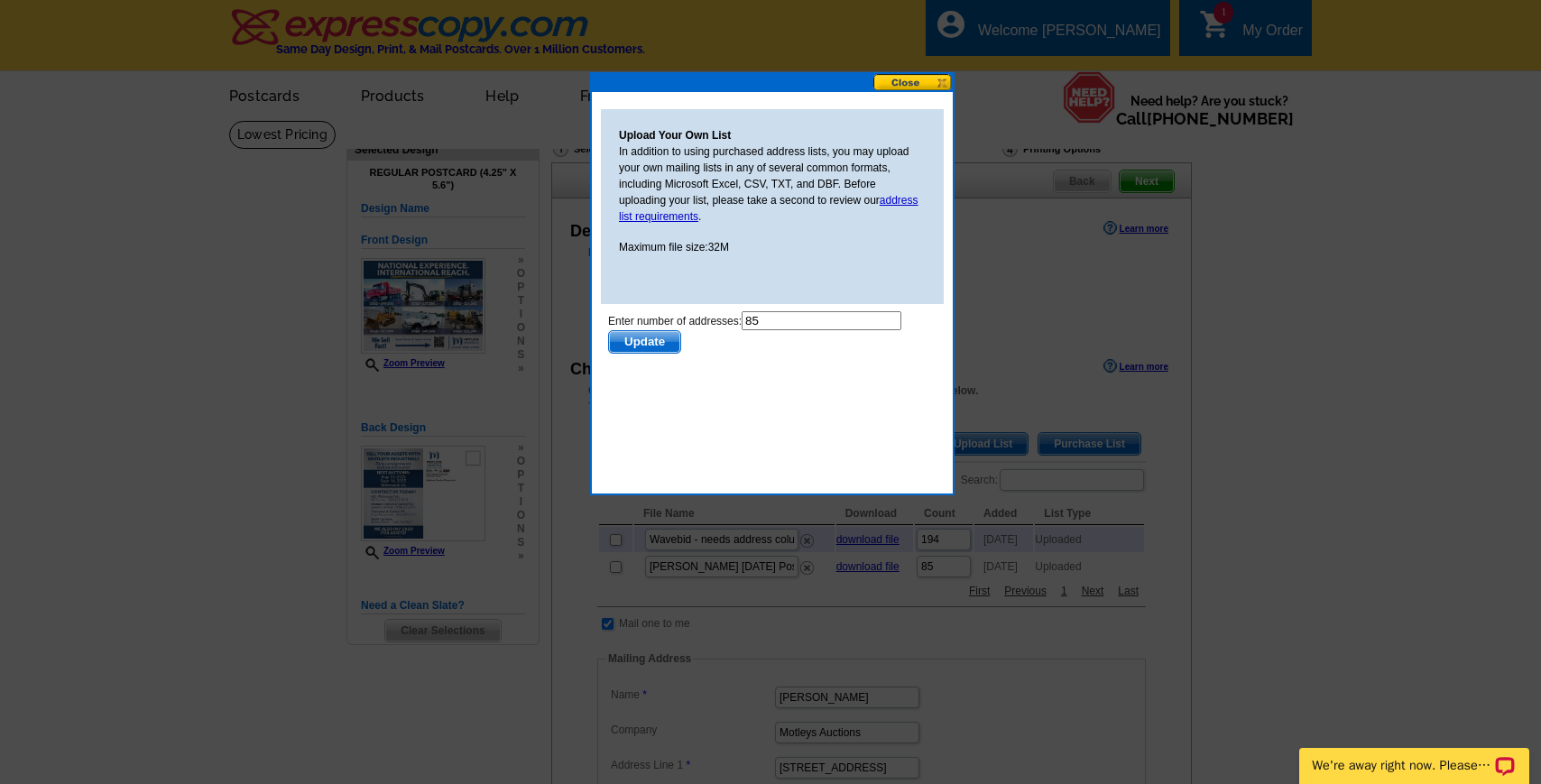 scroll, scrollTop: 0, scrollLeft: 0, axis: both 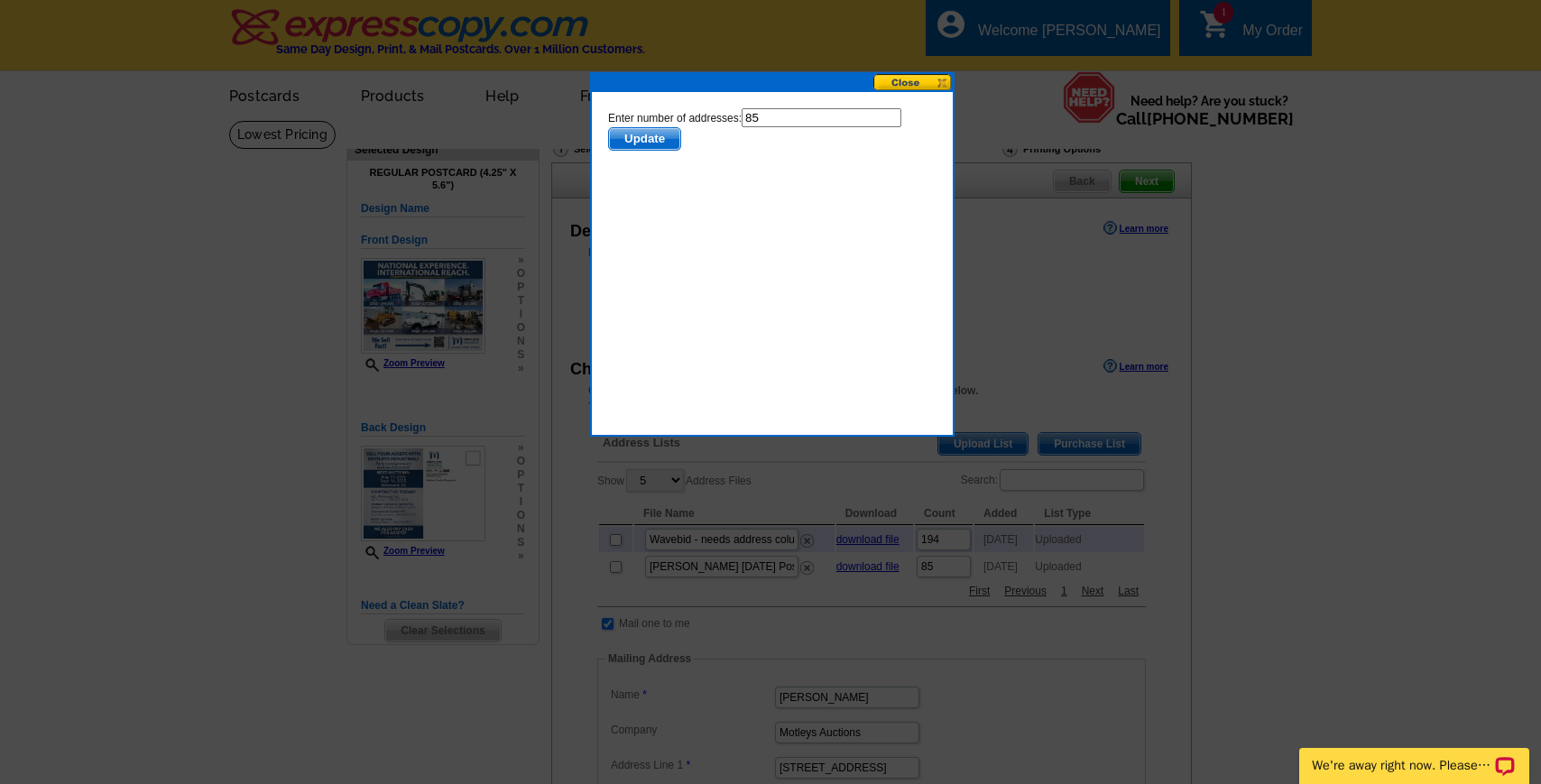 click on "Update" at bounding box center [644, 139] 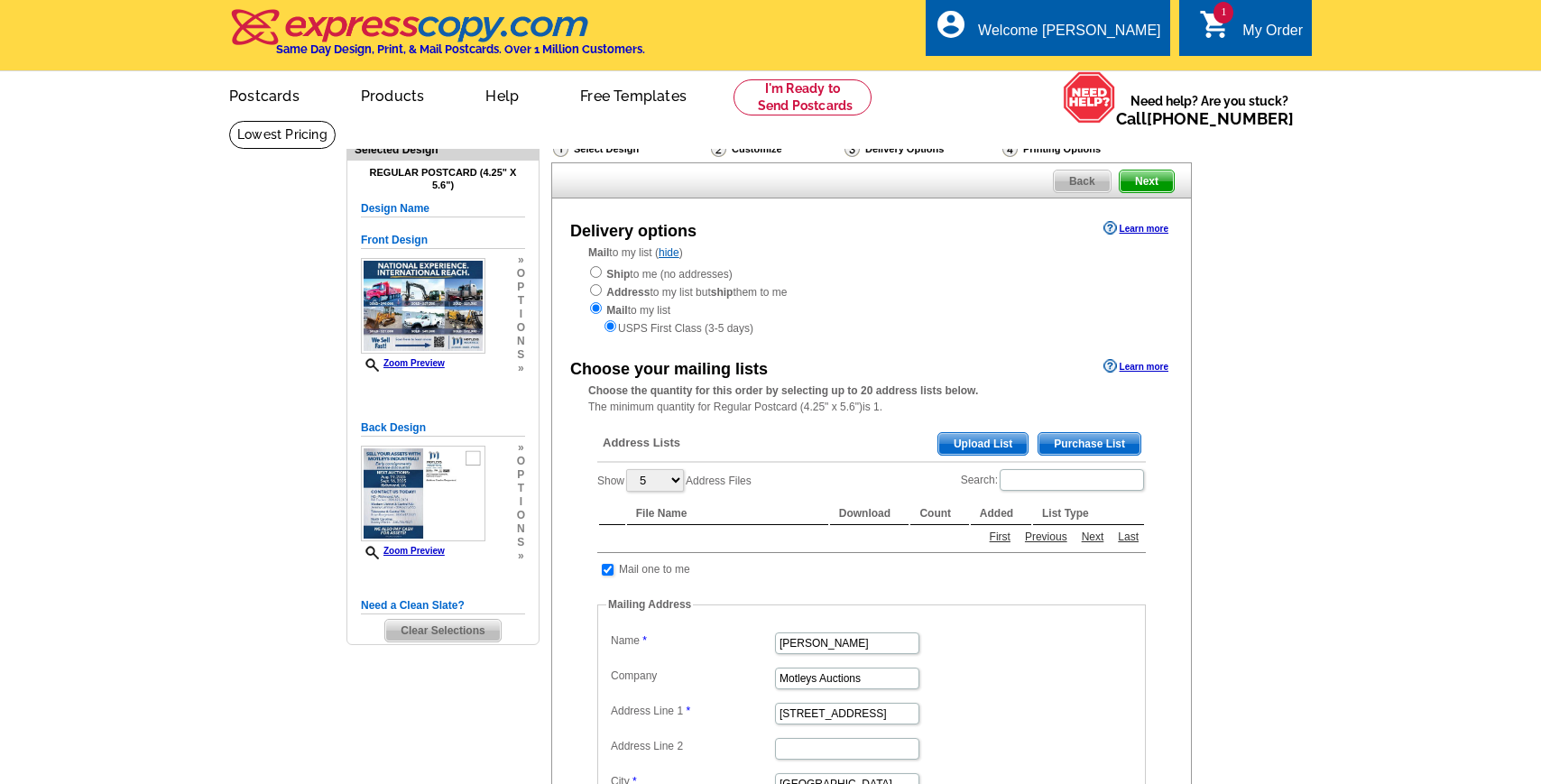 scroll, scrollTop: 0, scrollLeft: 0, axis: both 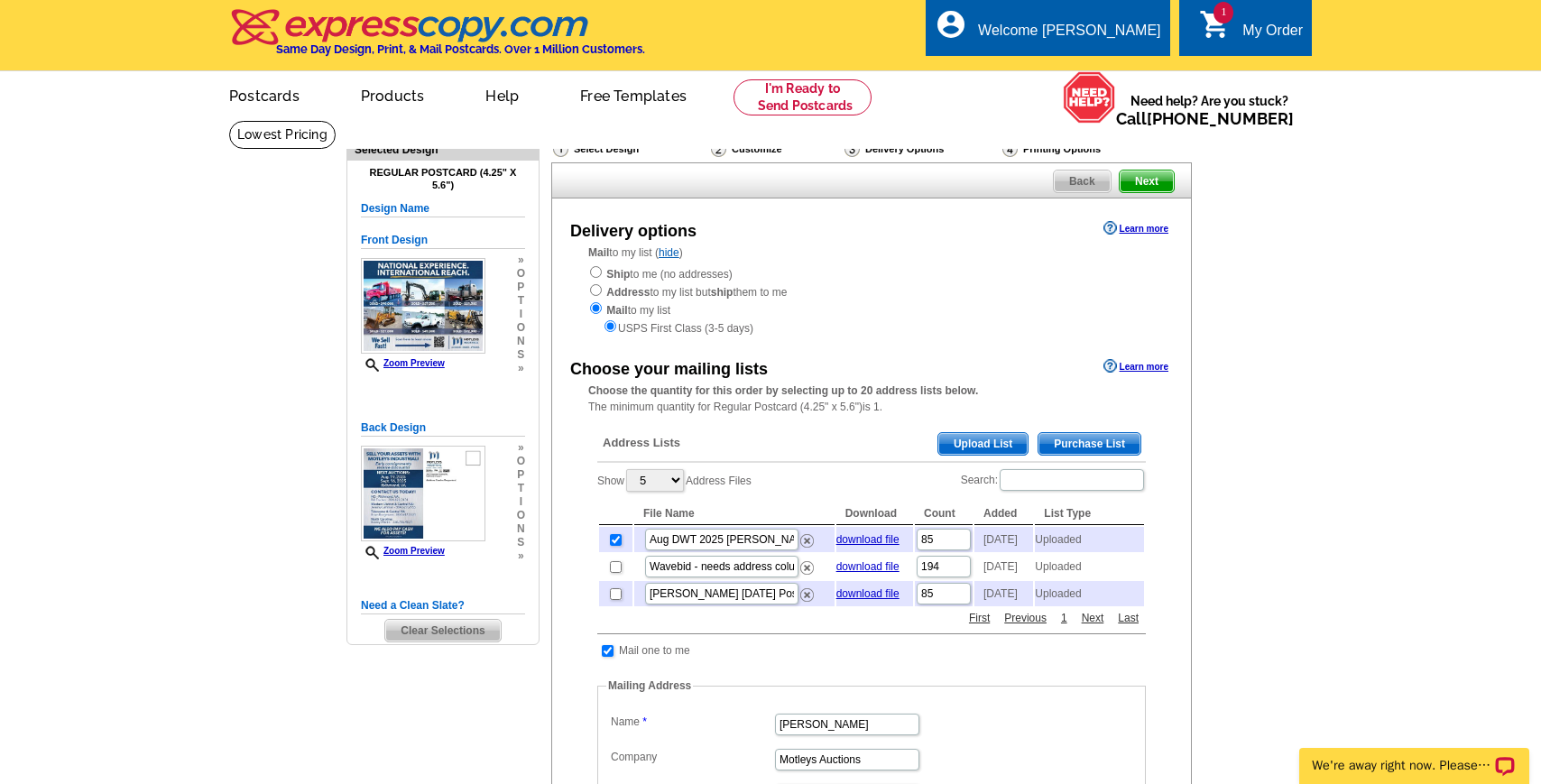 click on "Upload List" at bounding box center (983, 444) 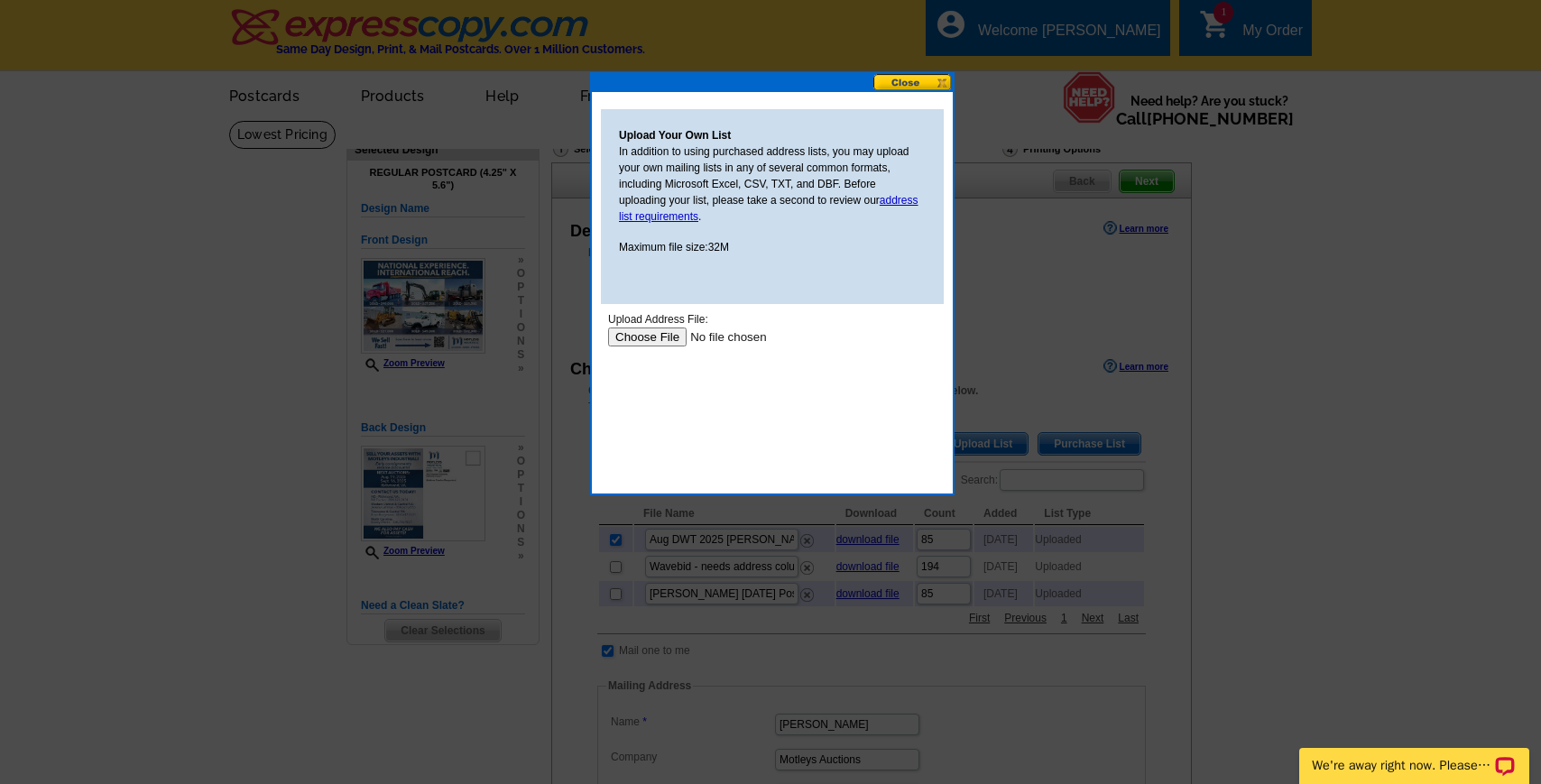 scroll, scrollTop: 0, scrollLeft: 0, axis: both 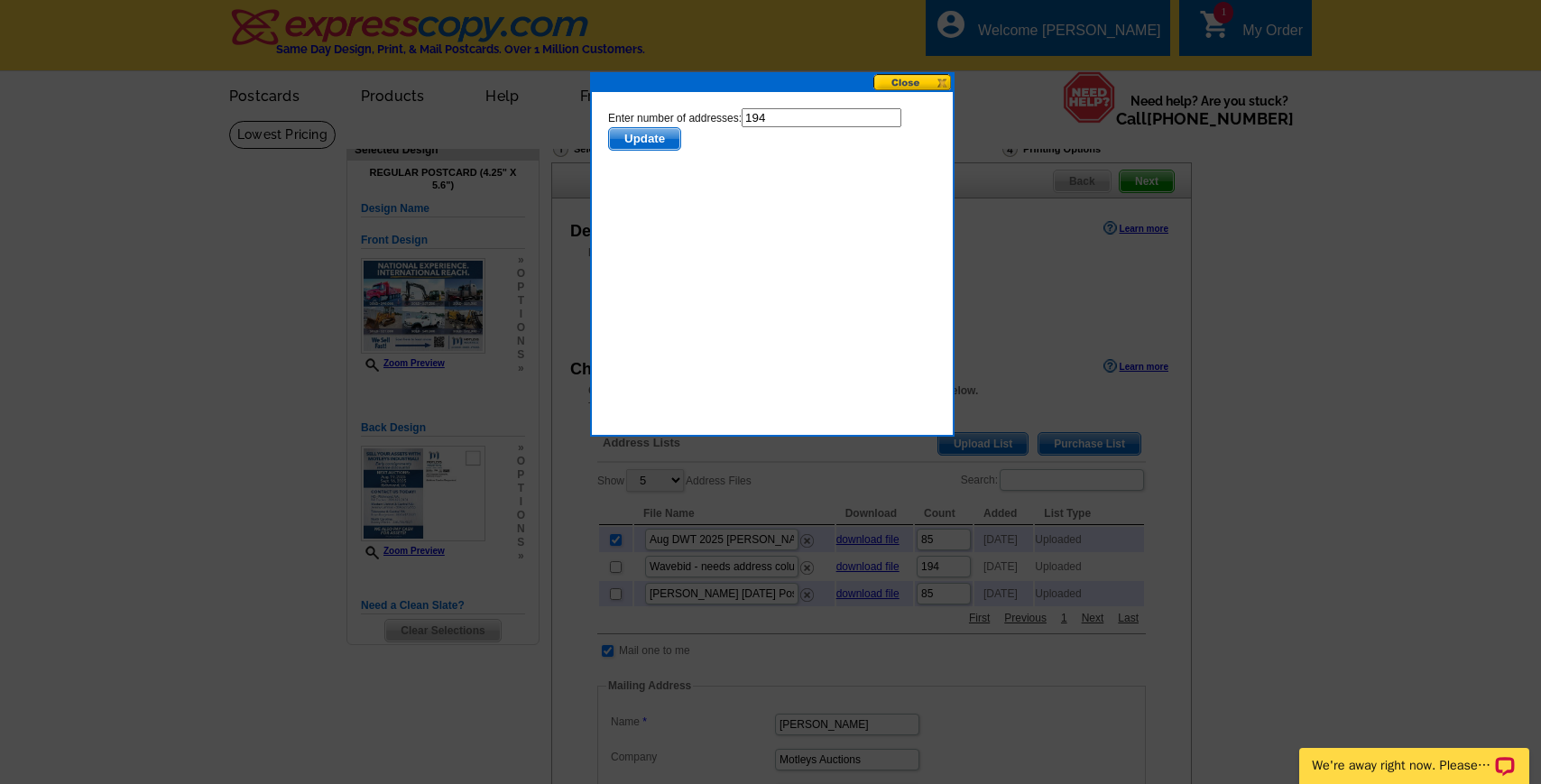 click on "Update" at bounding box center [644, 139] 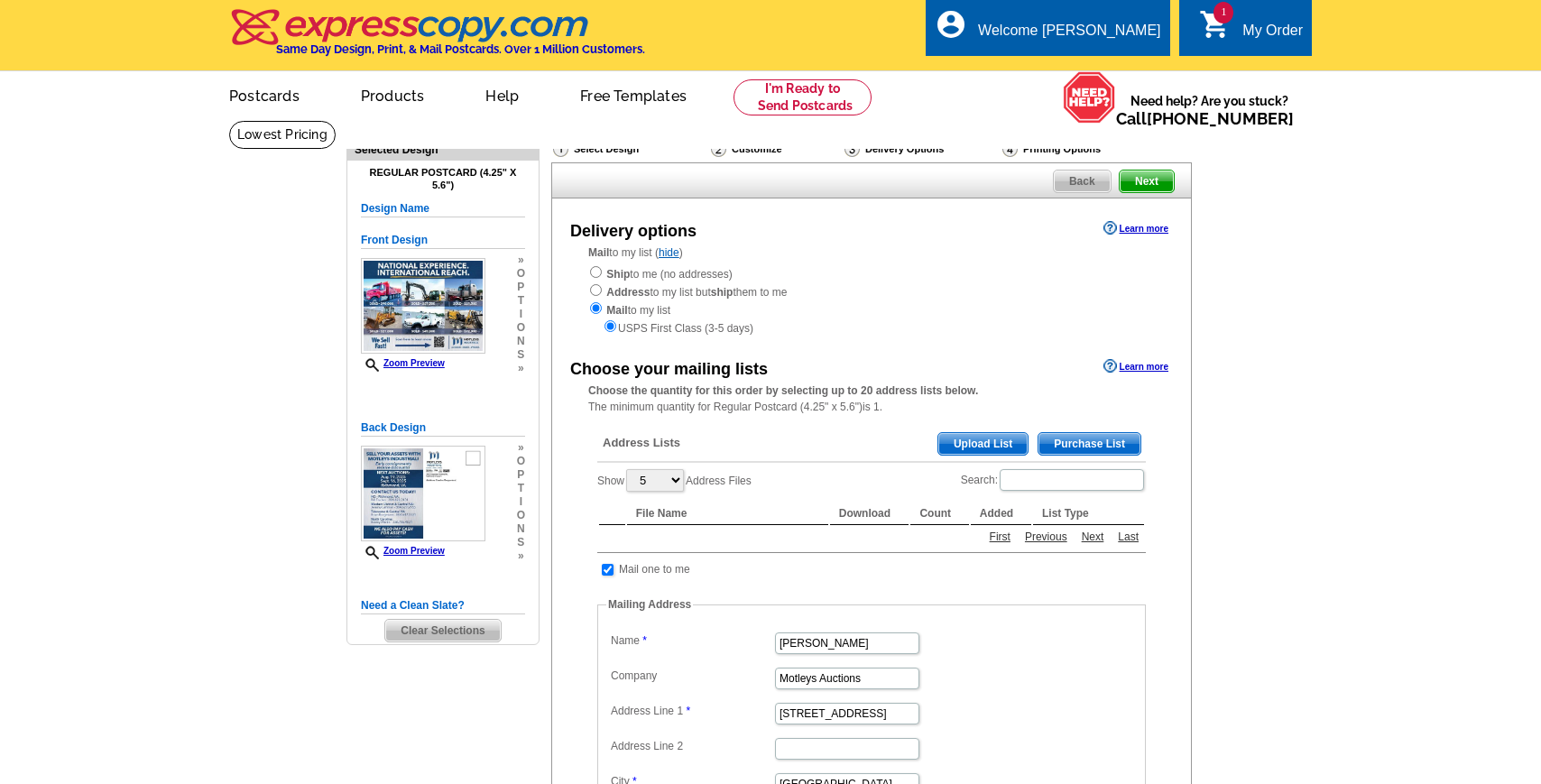 scroll, scrollTop: 0, scrollLeft: 0, axis: both 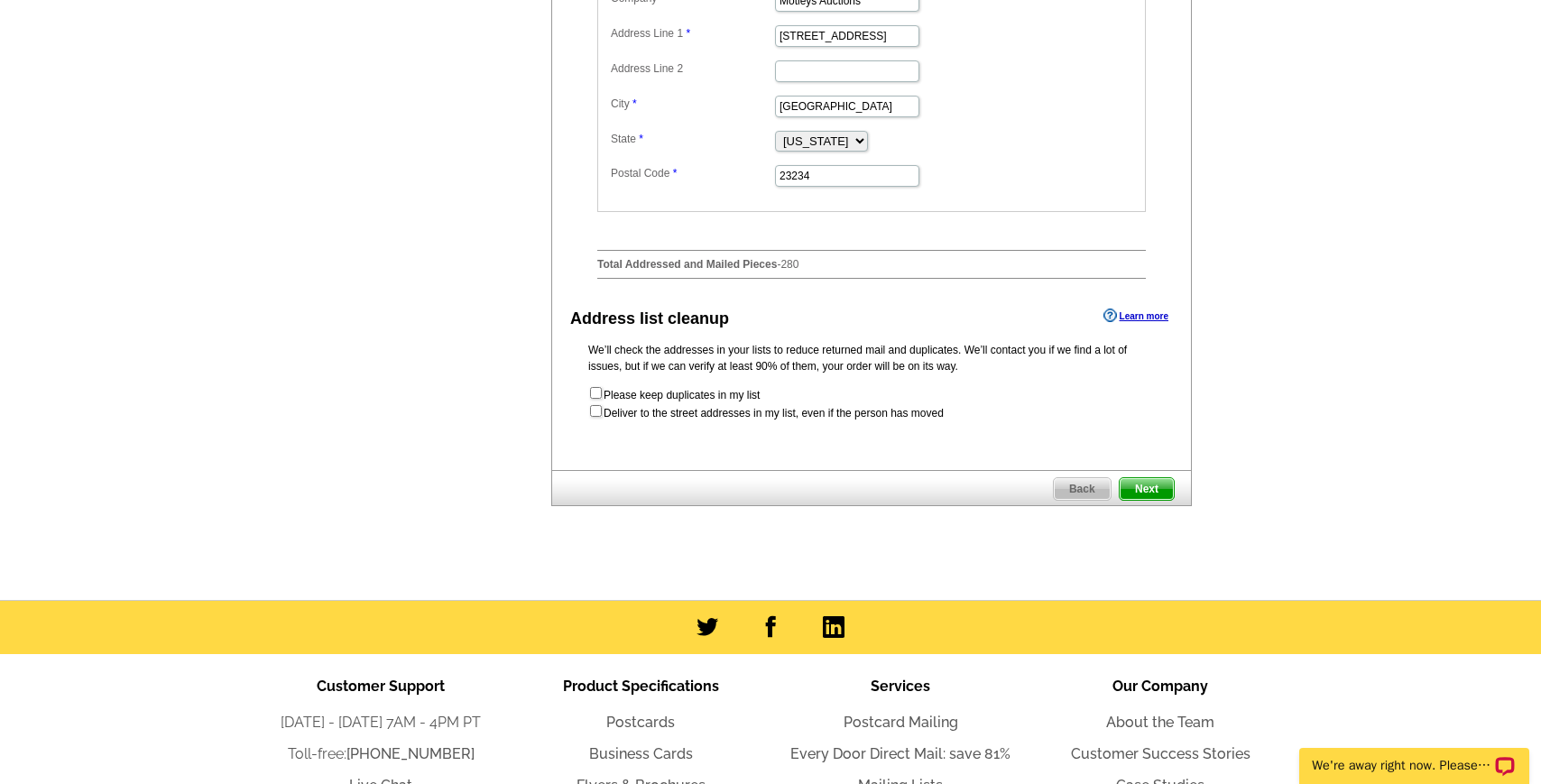 click on "Next" at bounding box center [1147, 489] 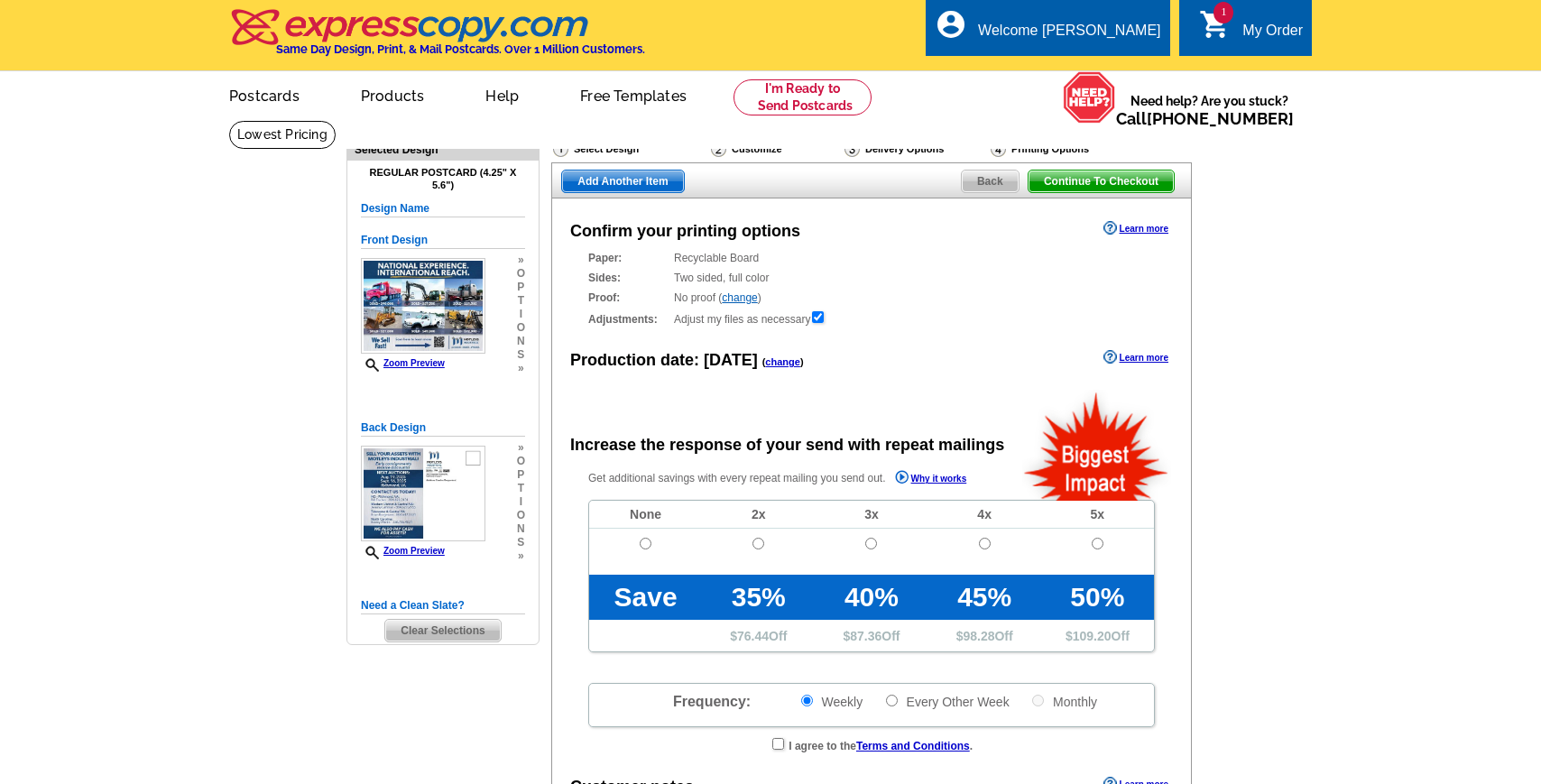 scroll, scrollTop: 0, scrollLeft: 0, axis: both 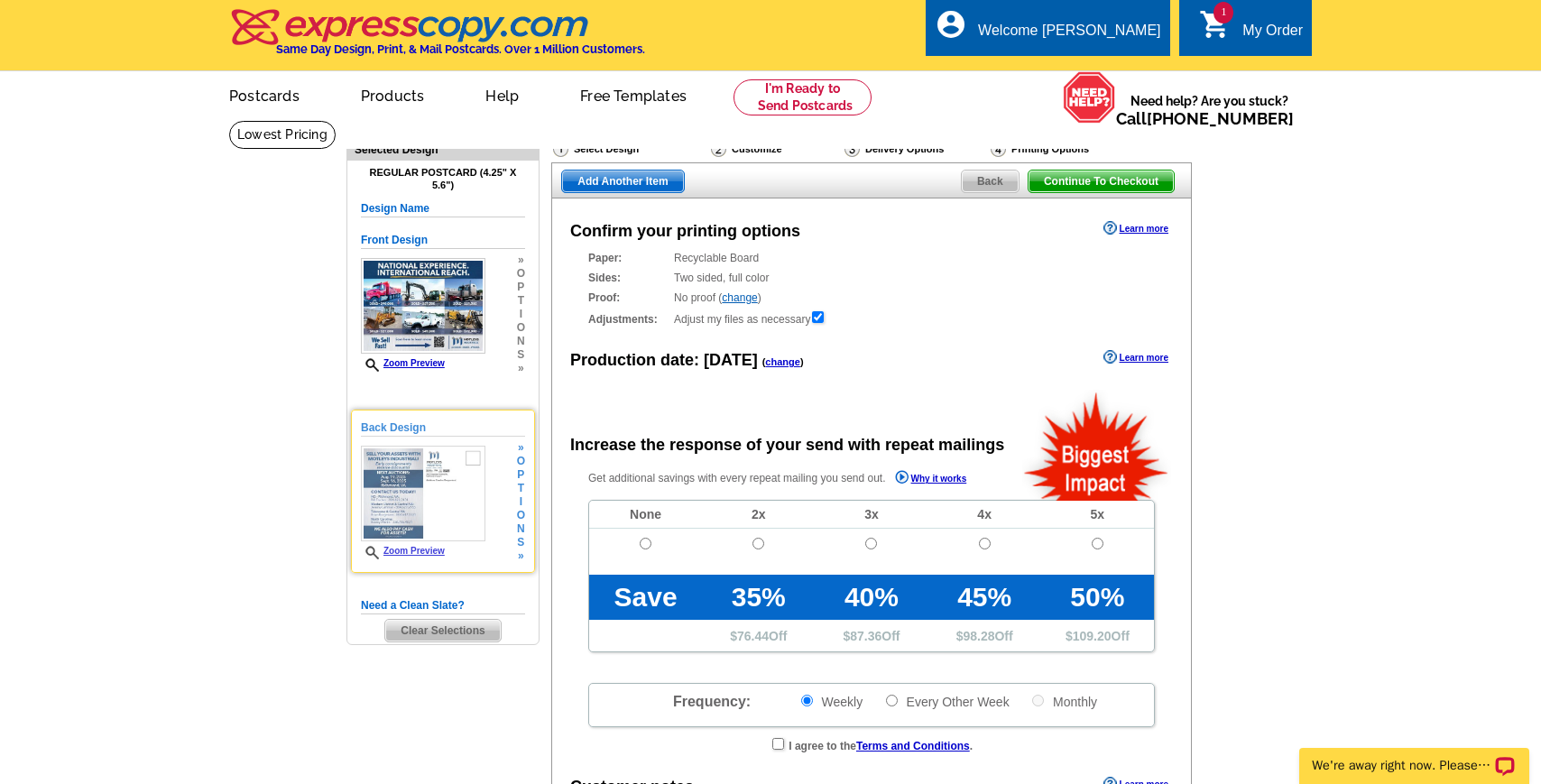 radio on "false" 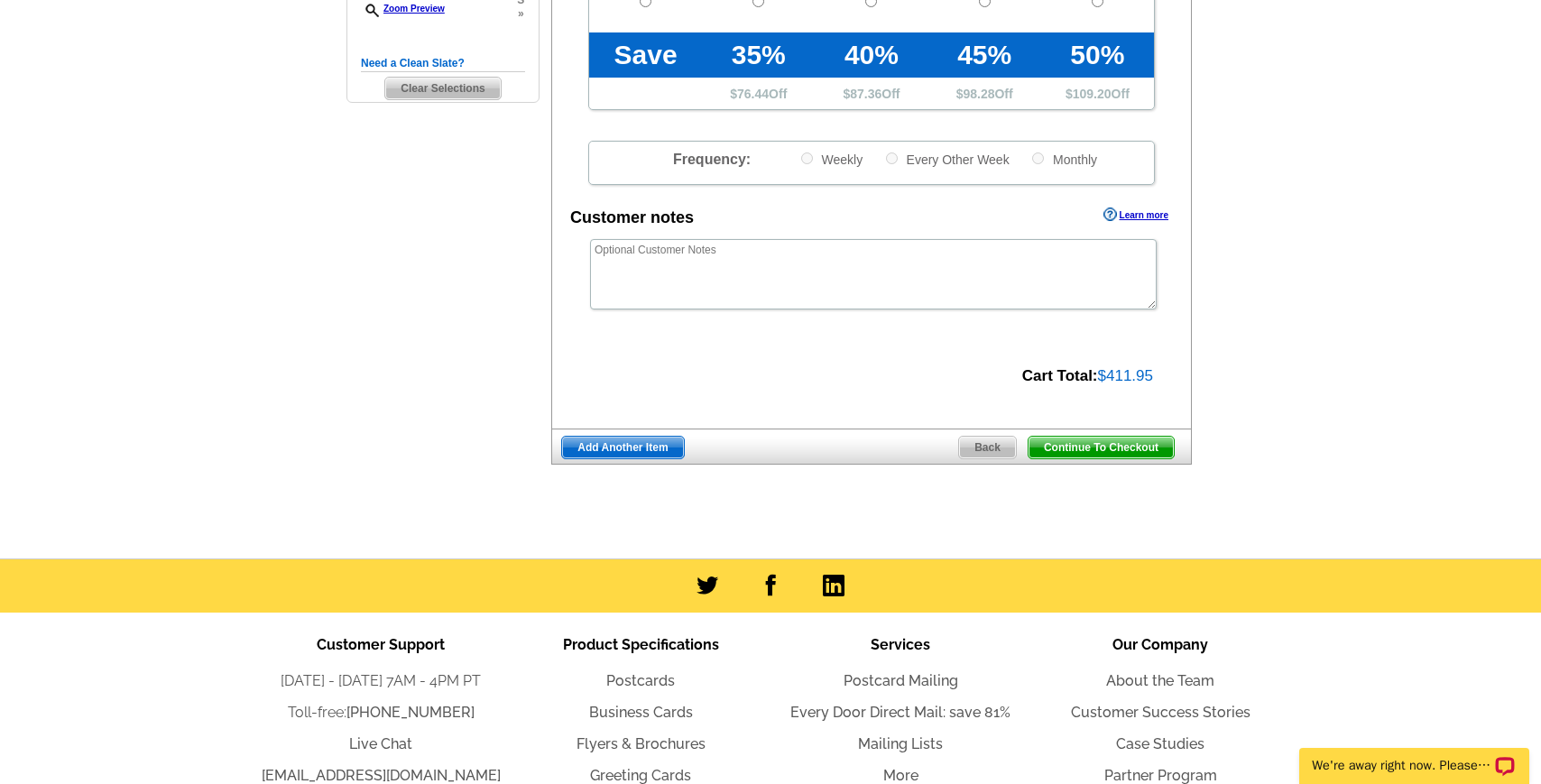 scroll, scrollTop: 548, scrollLeft: 0, axis: vertical 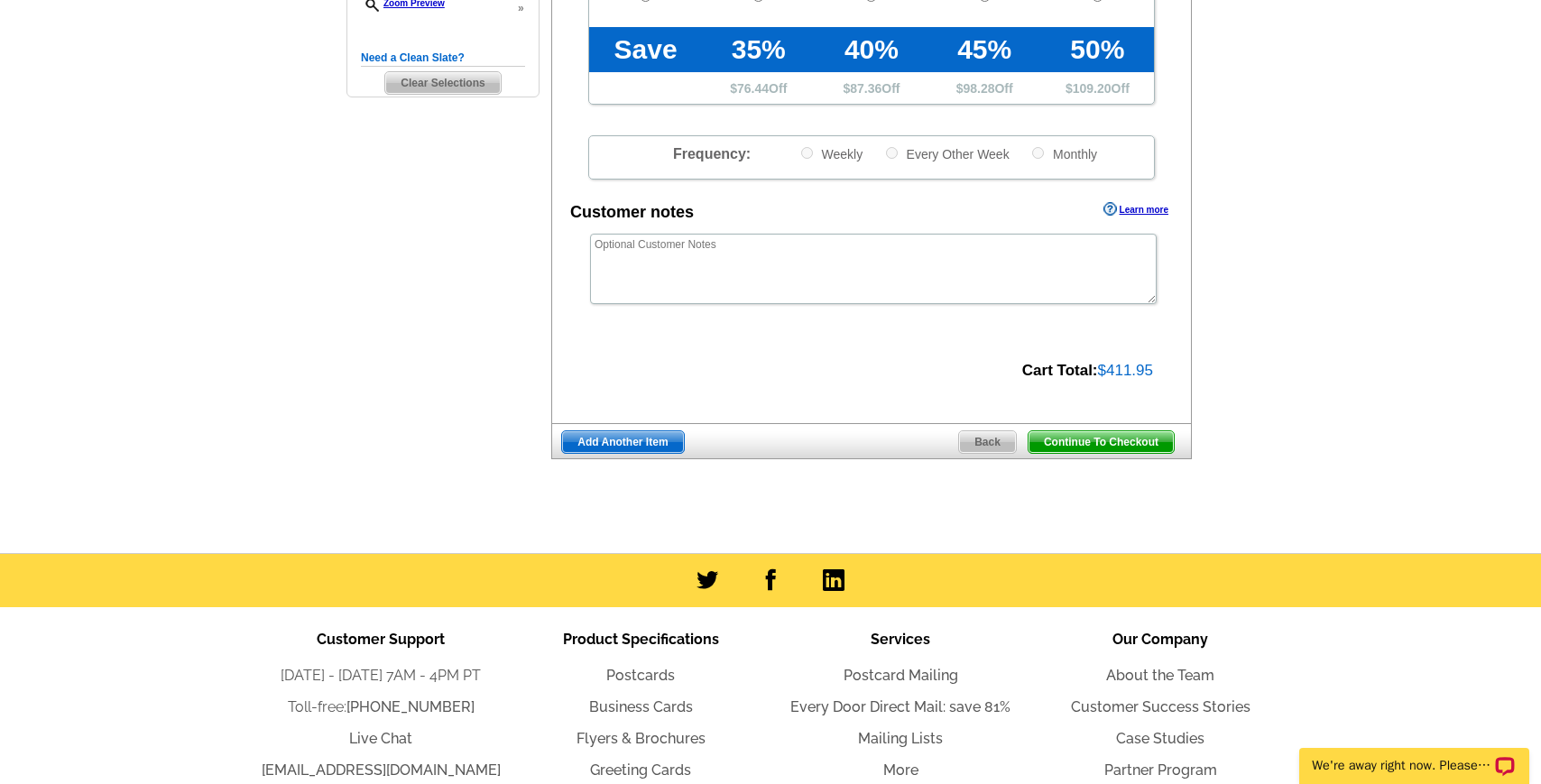 click on "Continue To Checkout" at bounding box center [1101, 442] 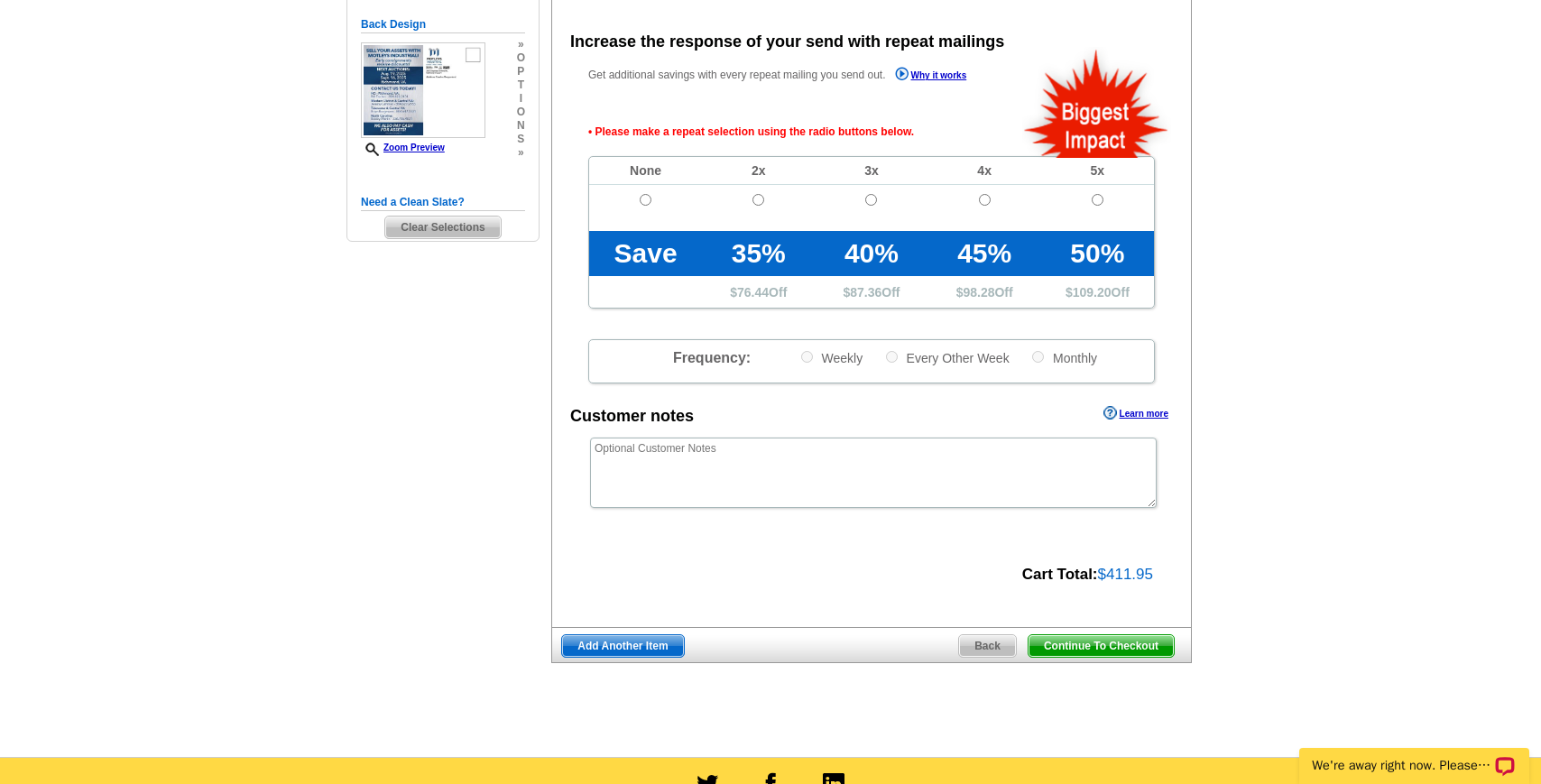 scroll, scrollTop: 402, scrollLeft: 0, axis: vertical 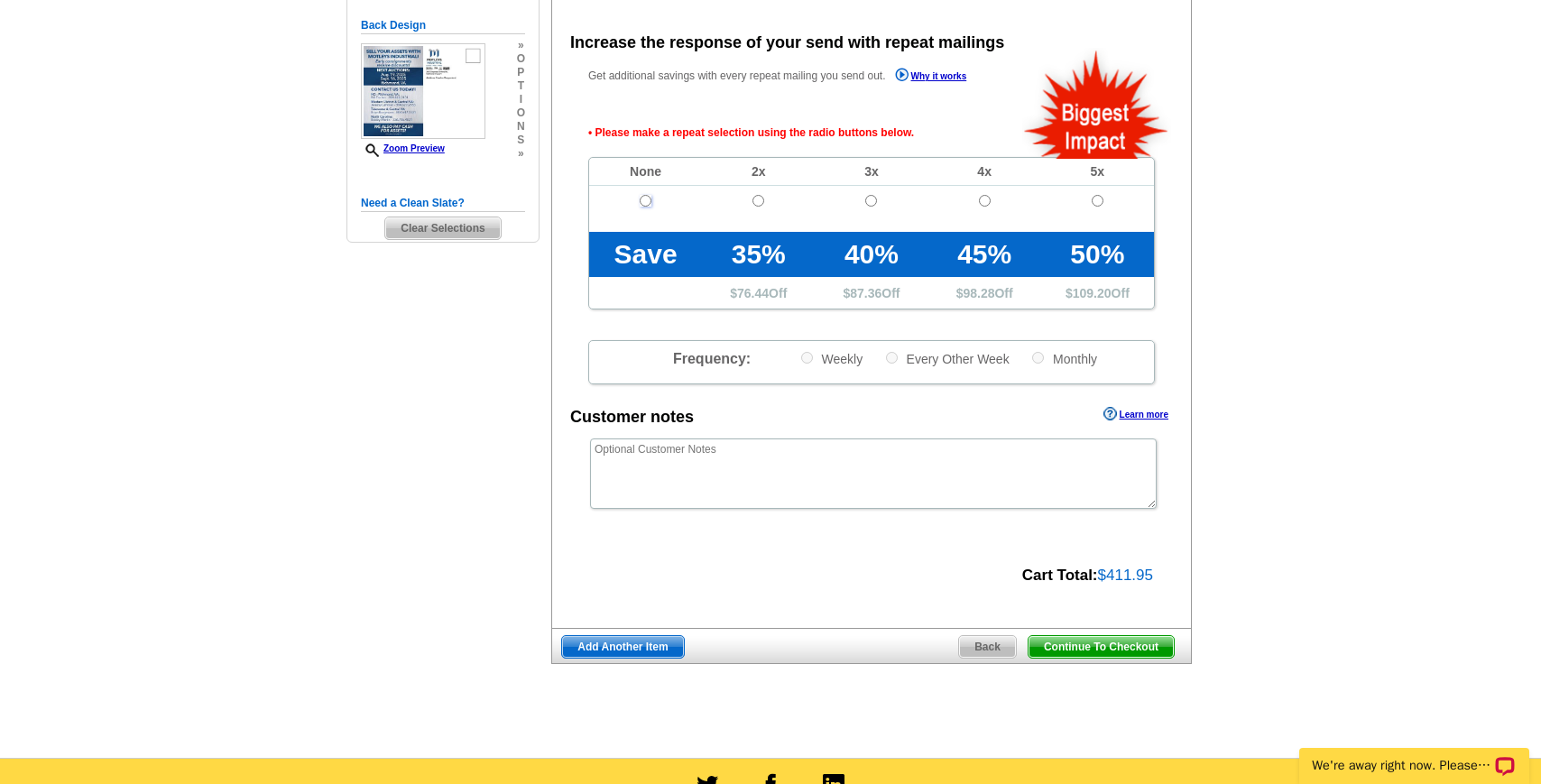 click at bounding box center [645, 200] 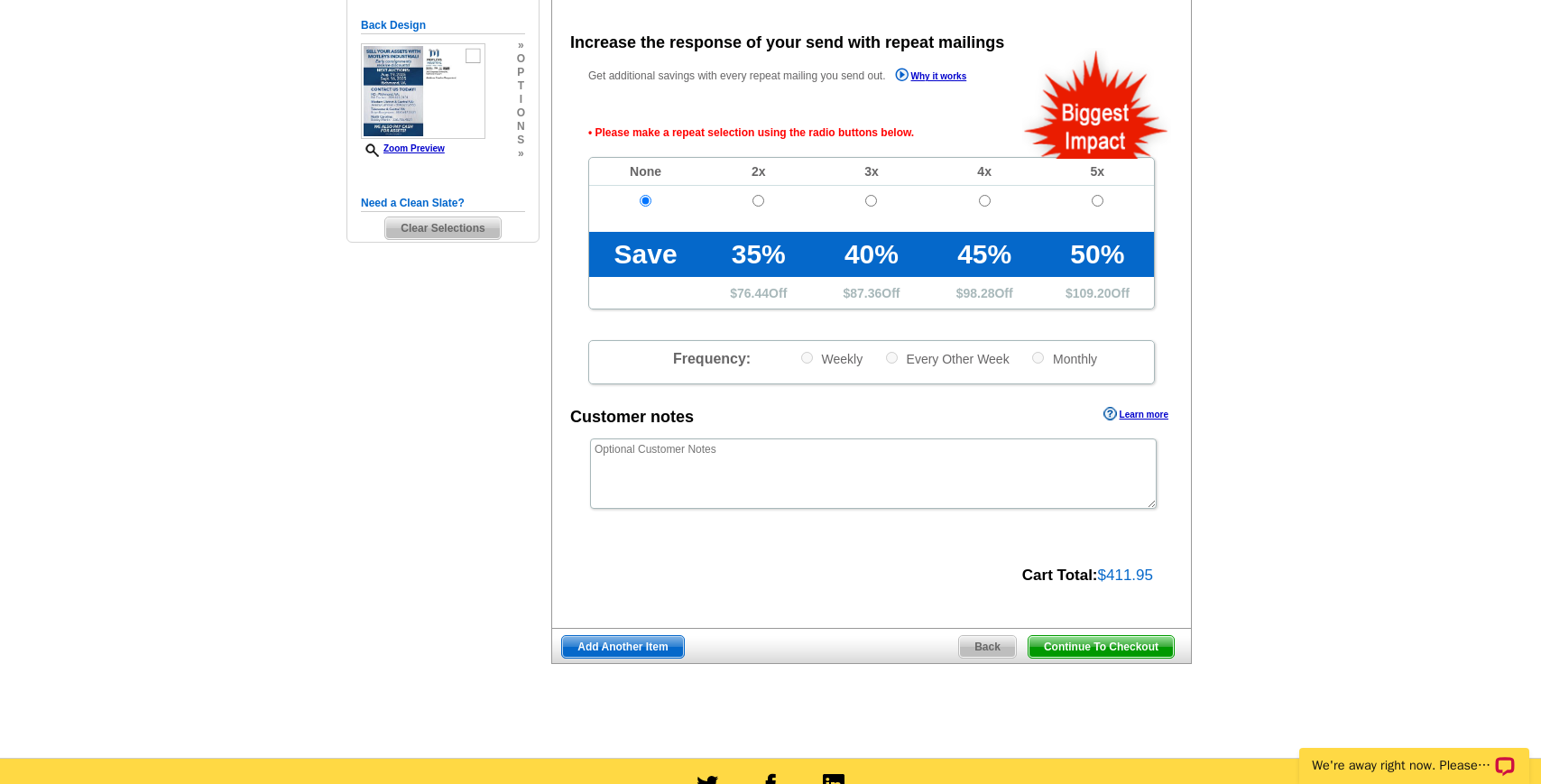 click on "Continue To Checkout" at bounding box center (1101, 647) 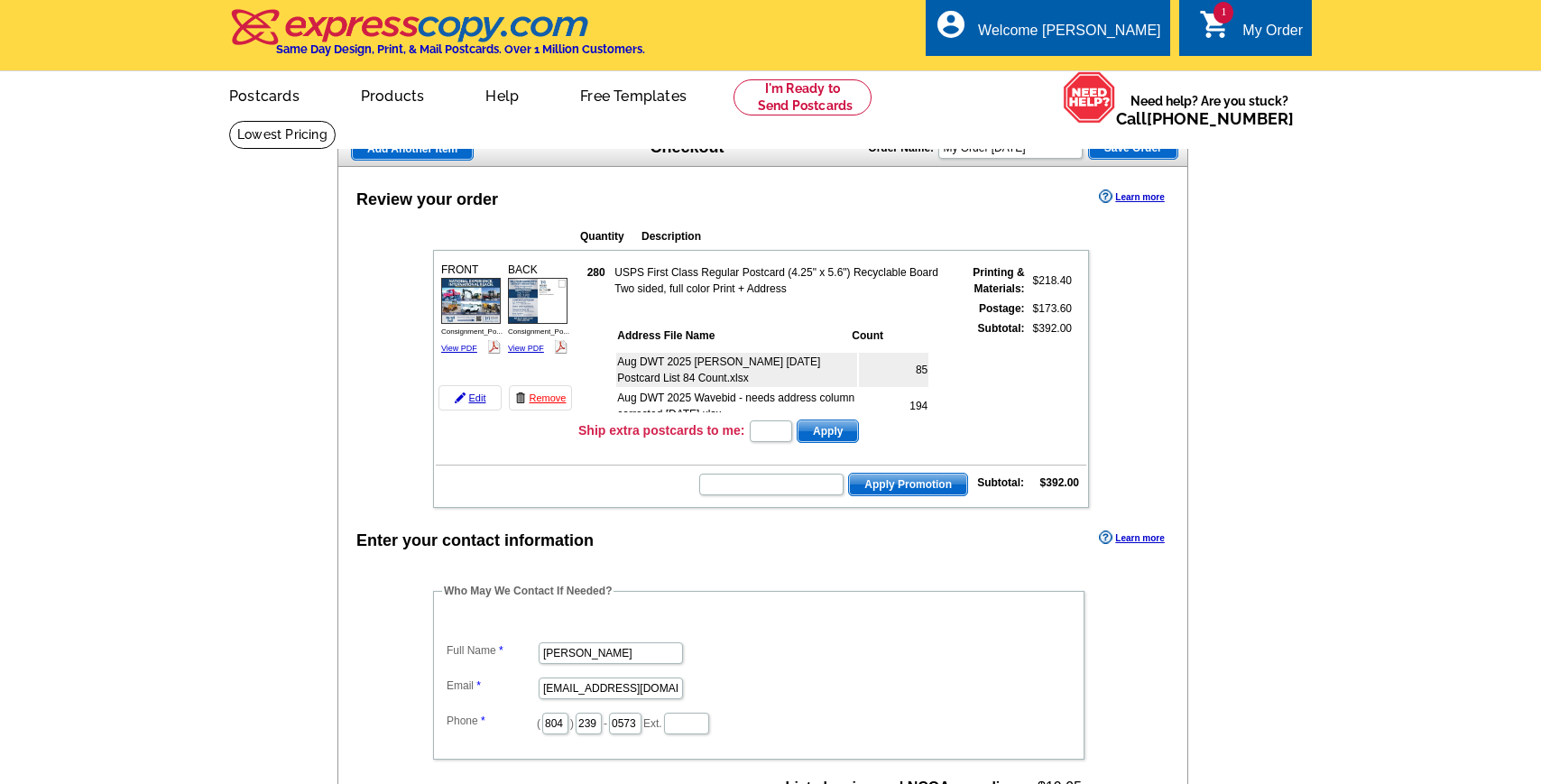 scroll, scrollTop: 203, scrollLeft: 0, axis: vertical 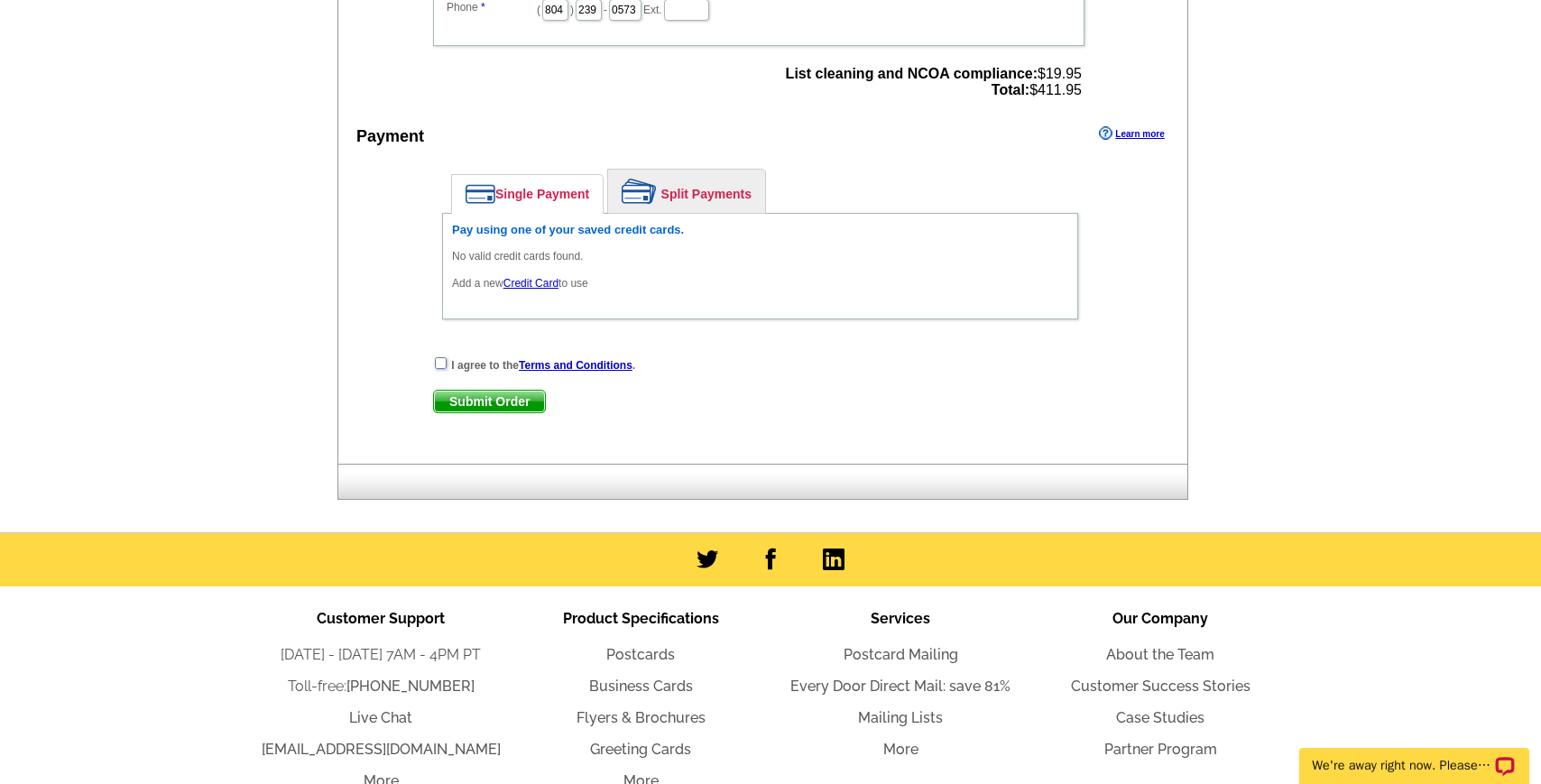 click at bounding box center [440, 363] 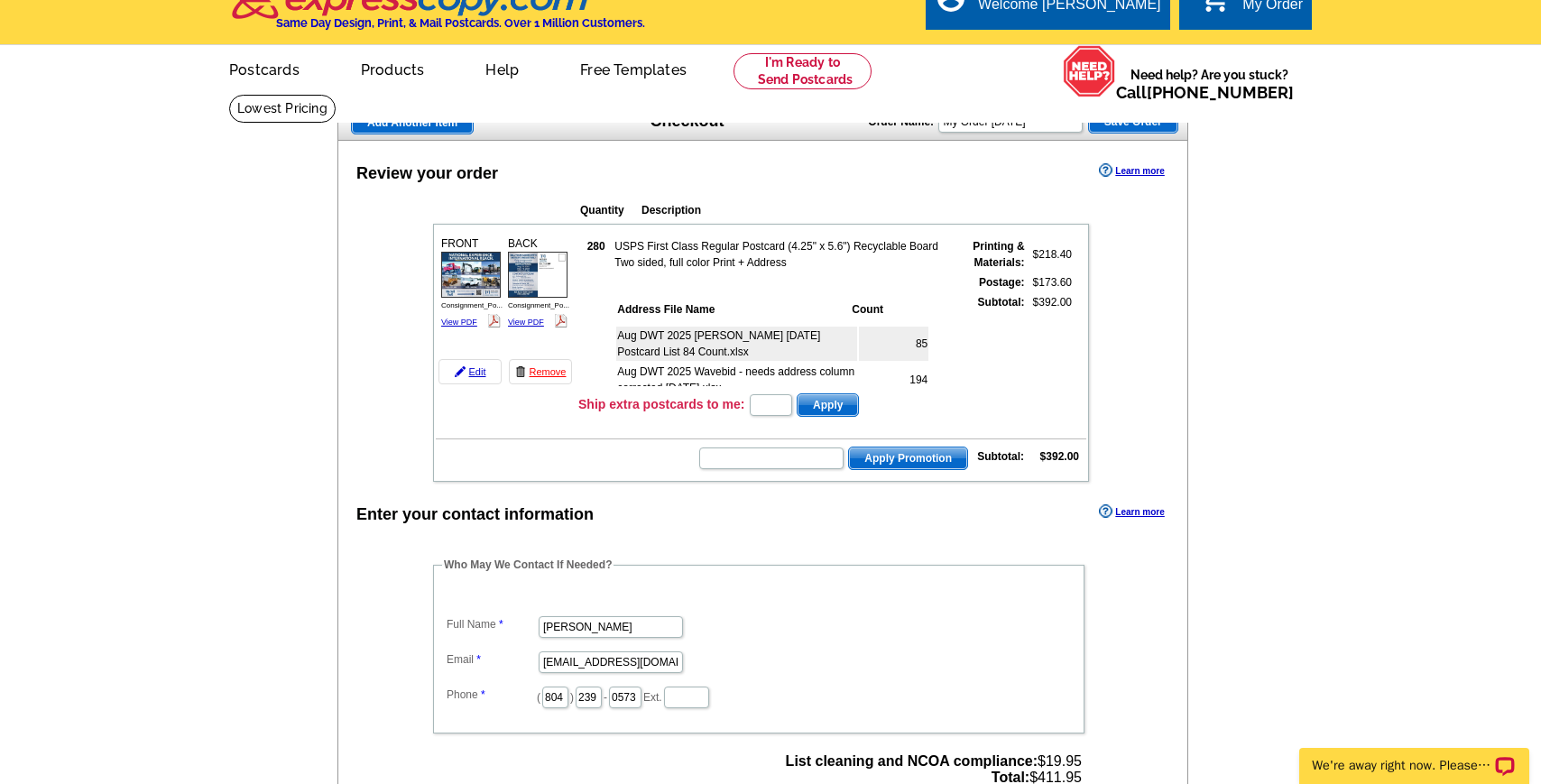 scroll, scrollTop: 51, scrollLeft: 0, axis: vertical 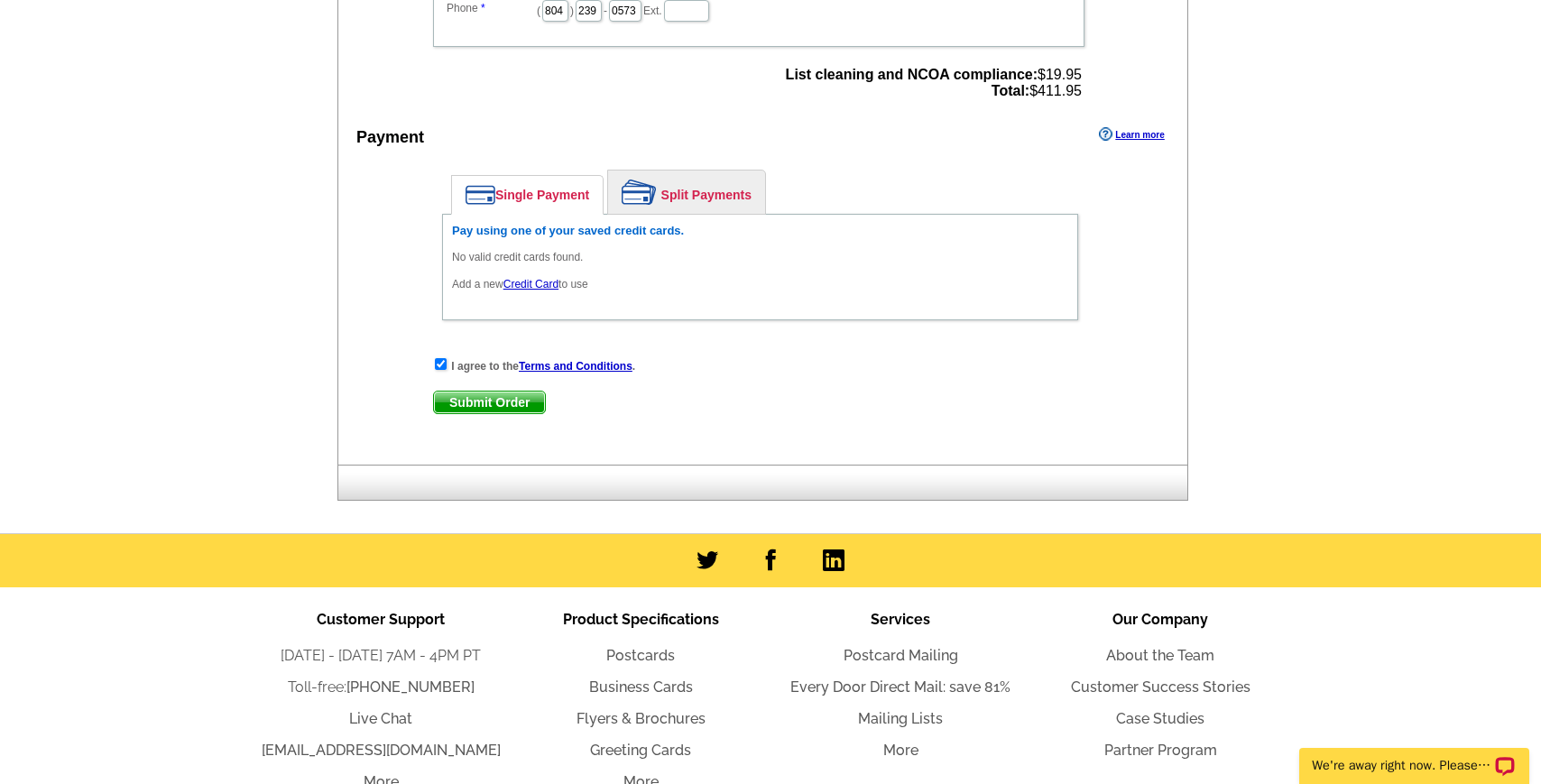 click on "Submit Order" at bounding box center [489, 402] 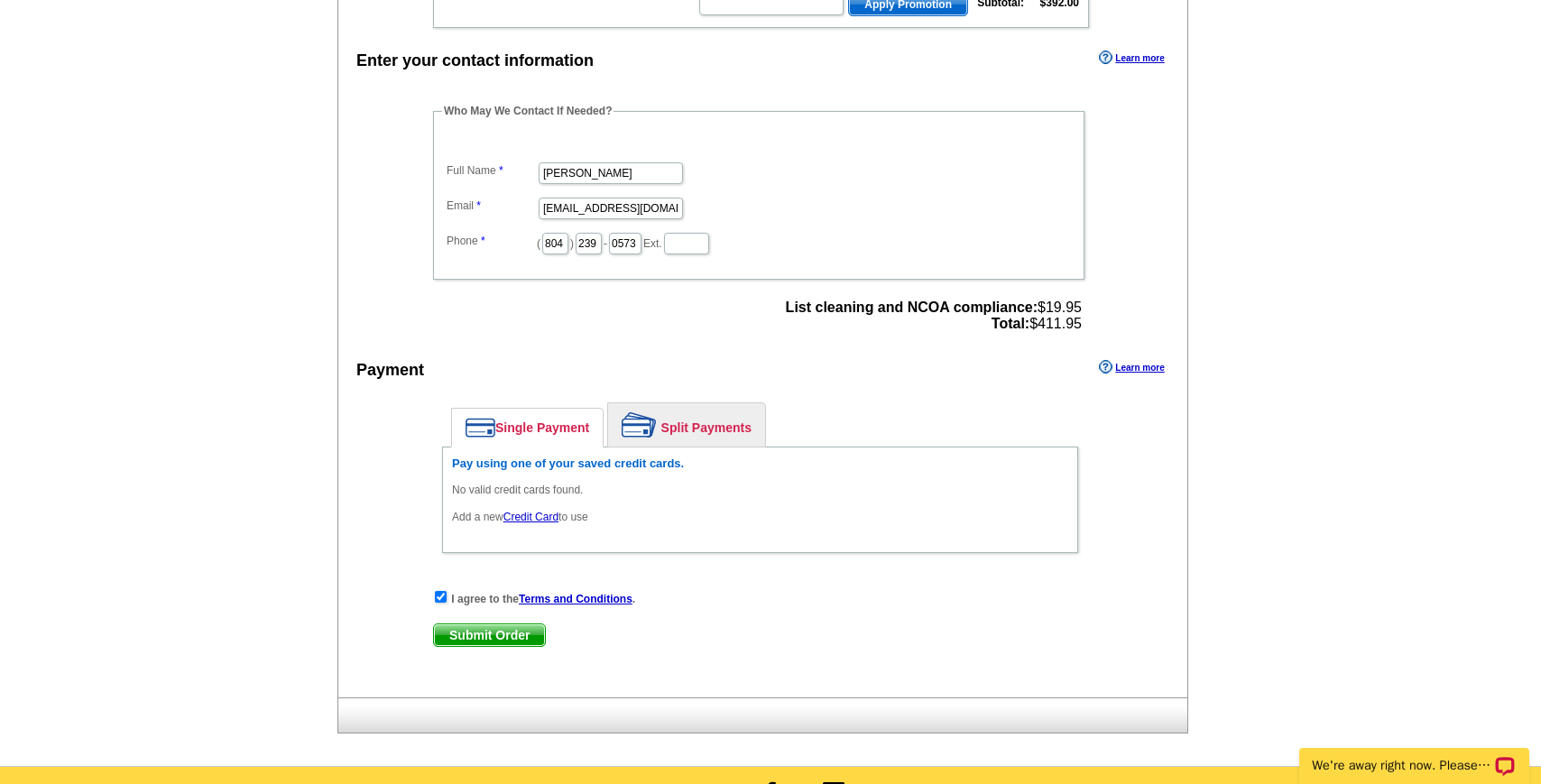 scroll, scrollTop: 0, scrollLeft: 0, axis: both 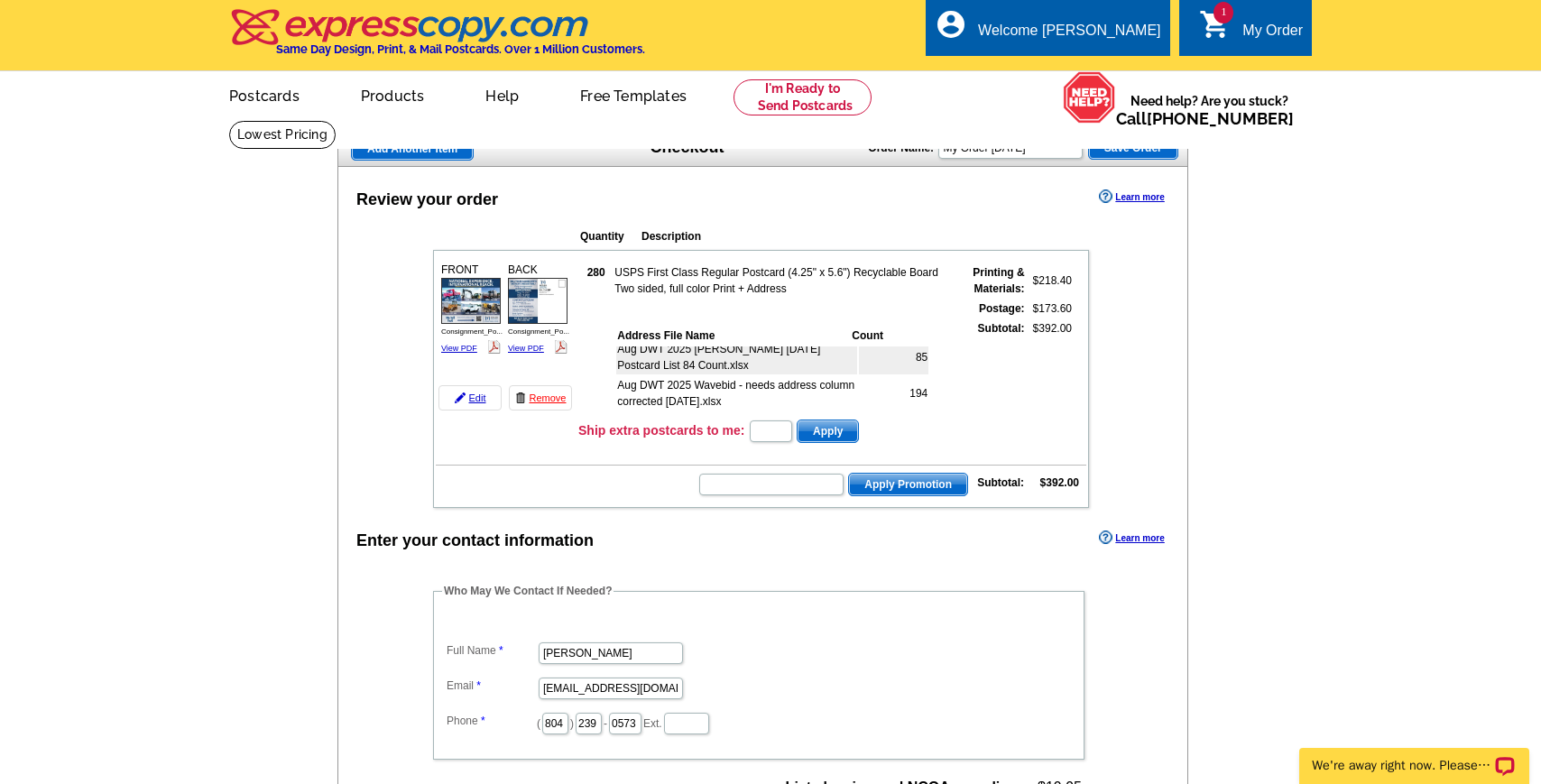click on "1" at bounding box center [1223, 13] 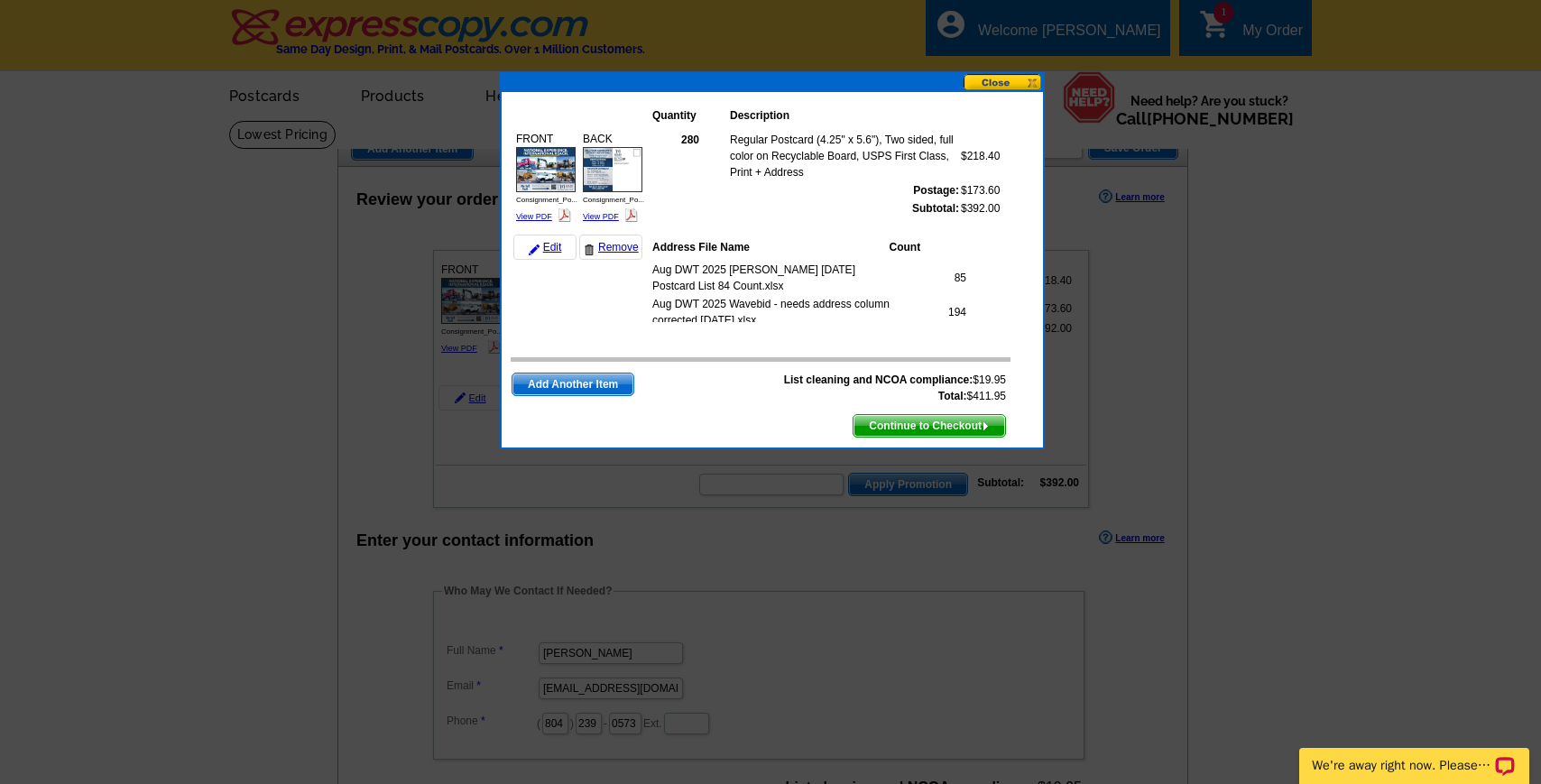 click on "Continue to Checkout" at bounding box center [929, 426] 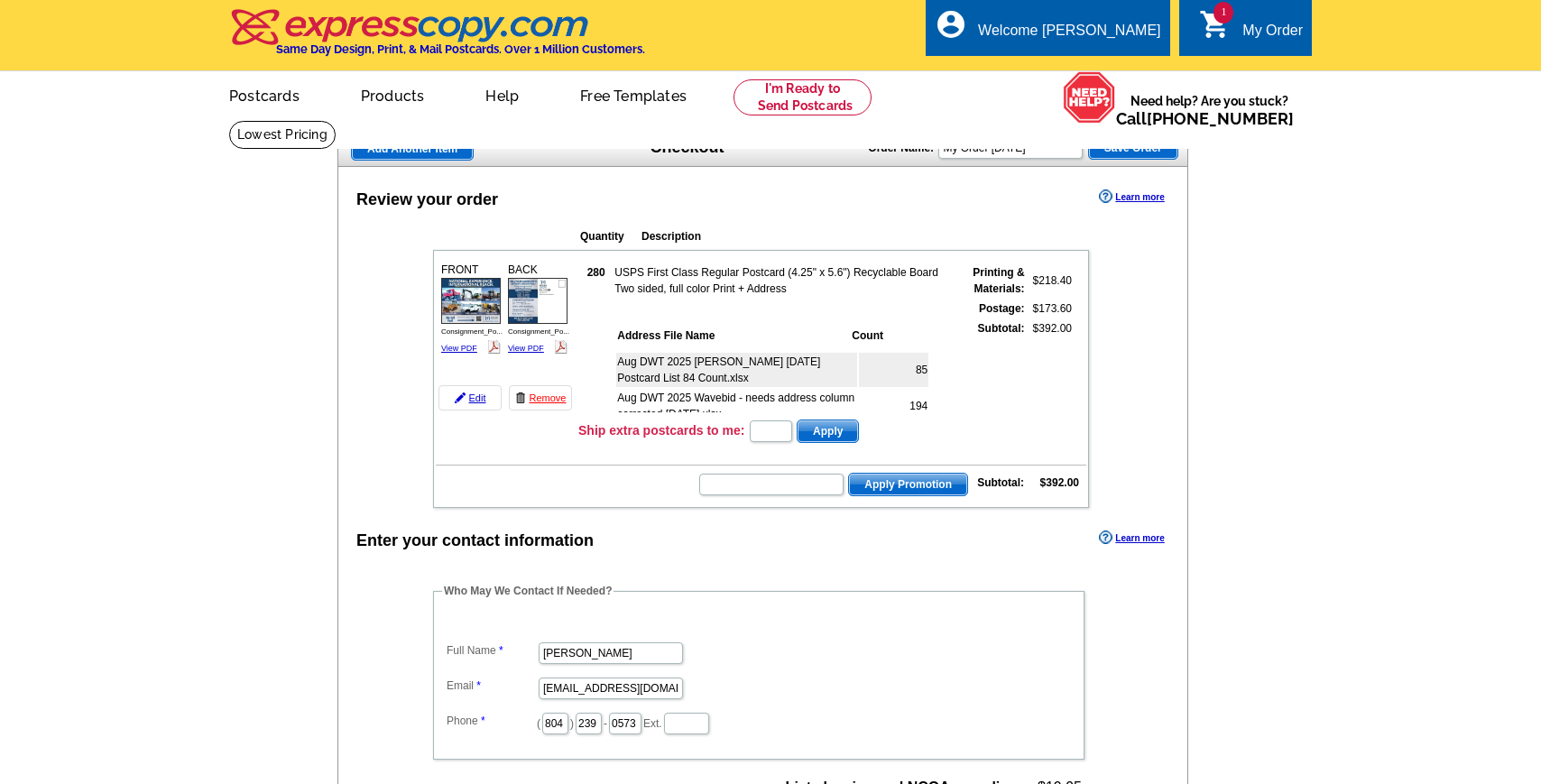 scroll, scrollTop: 0, scrollLeft: 0, axis: both 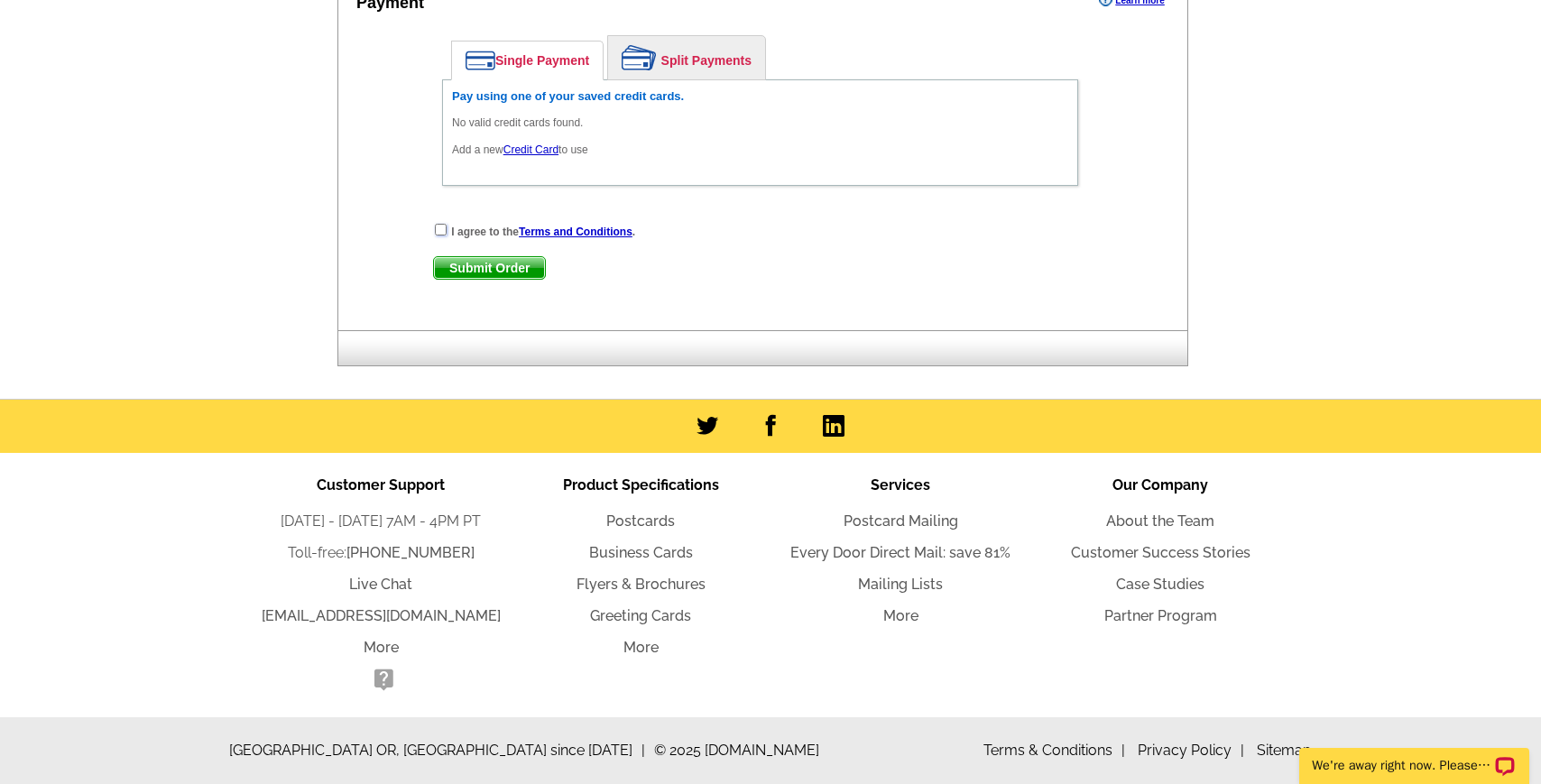 click at bounding box center [440, 229] 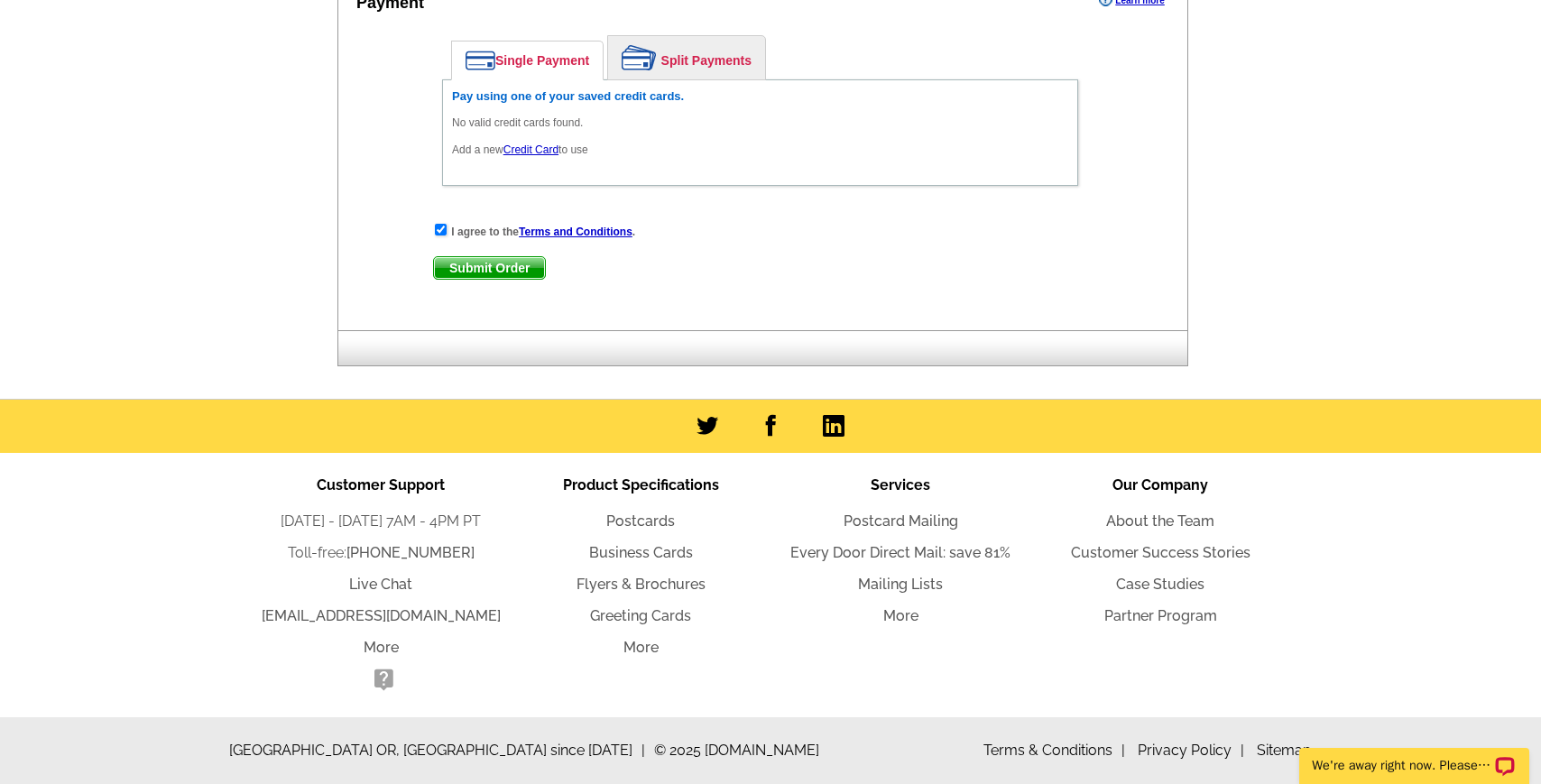 click on "Submit Order" at bounding box center [489, 268] 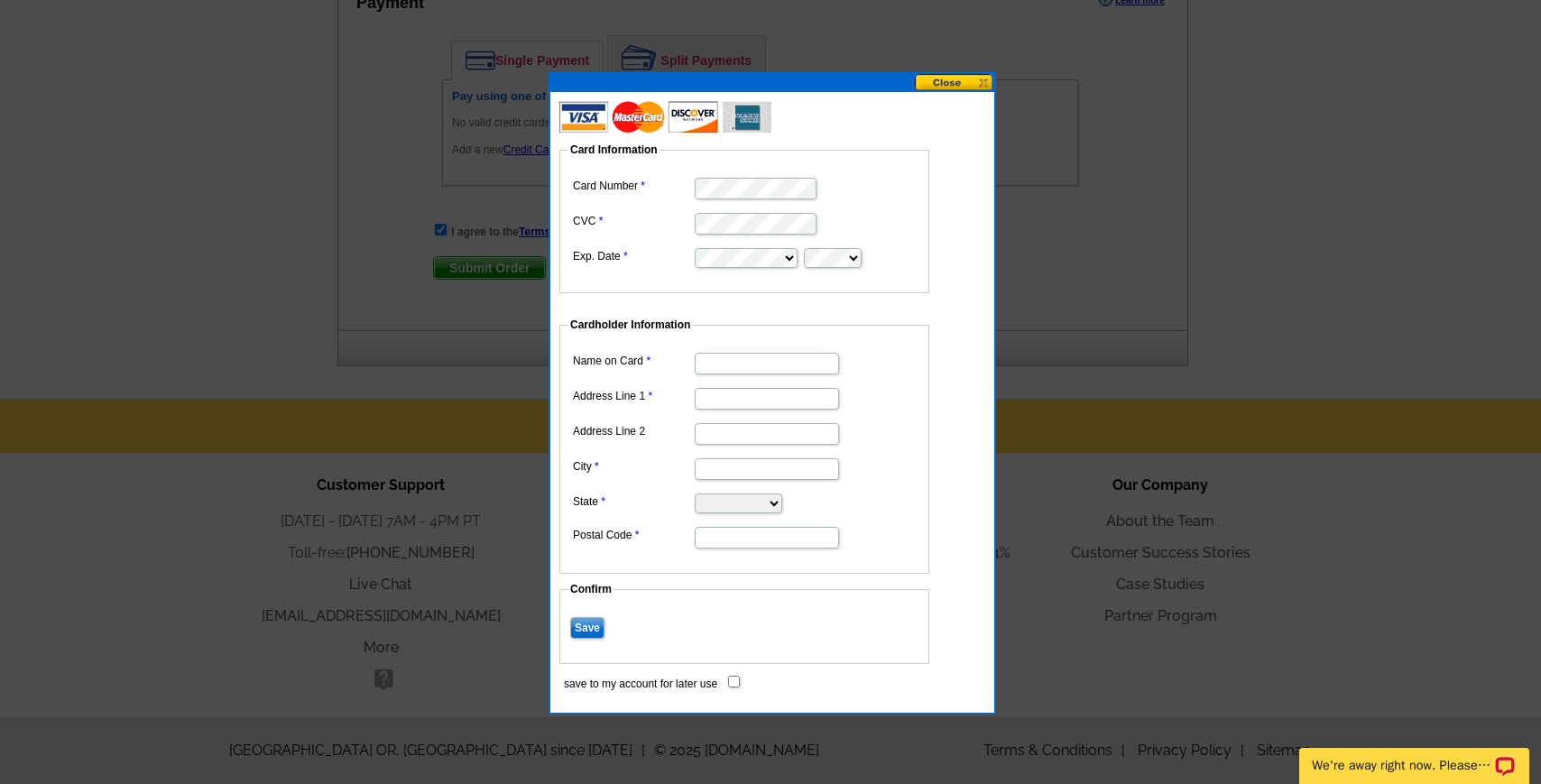 scroll, scrollTop: 0, scrollLeft: 0, axis: both 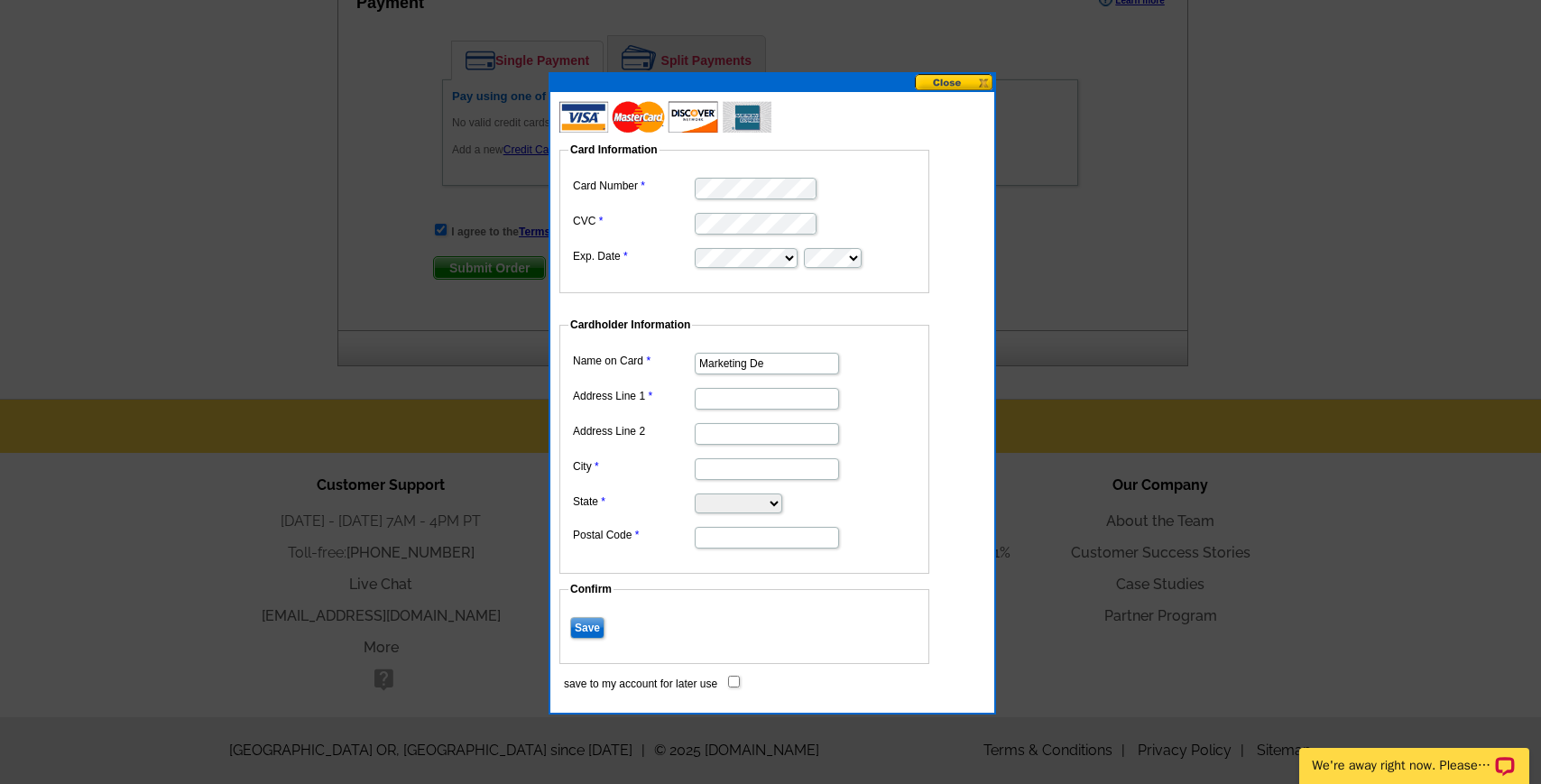 type on "Marketing Dept, [PERSON_NAME] Auctions" 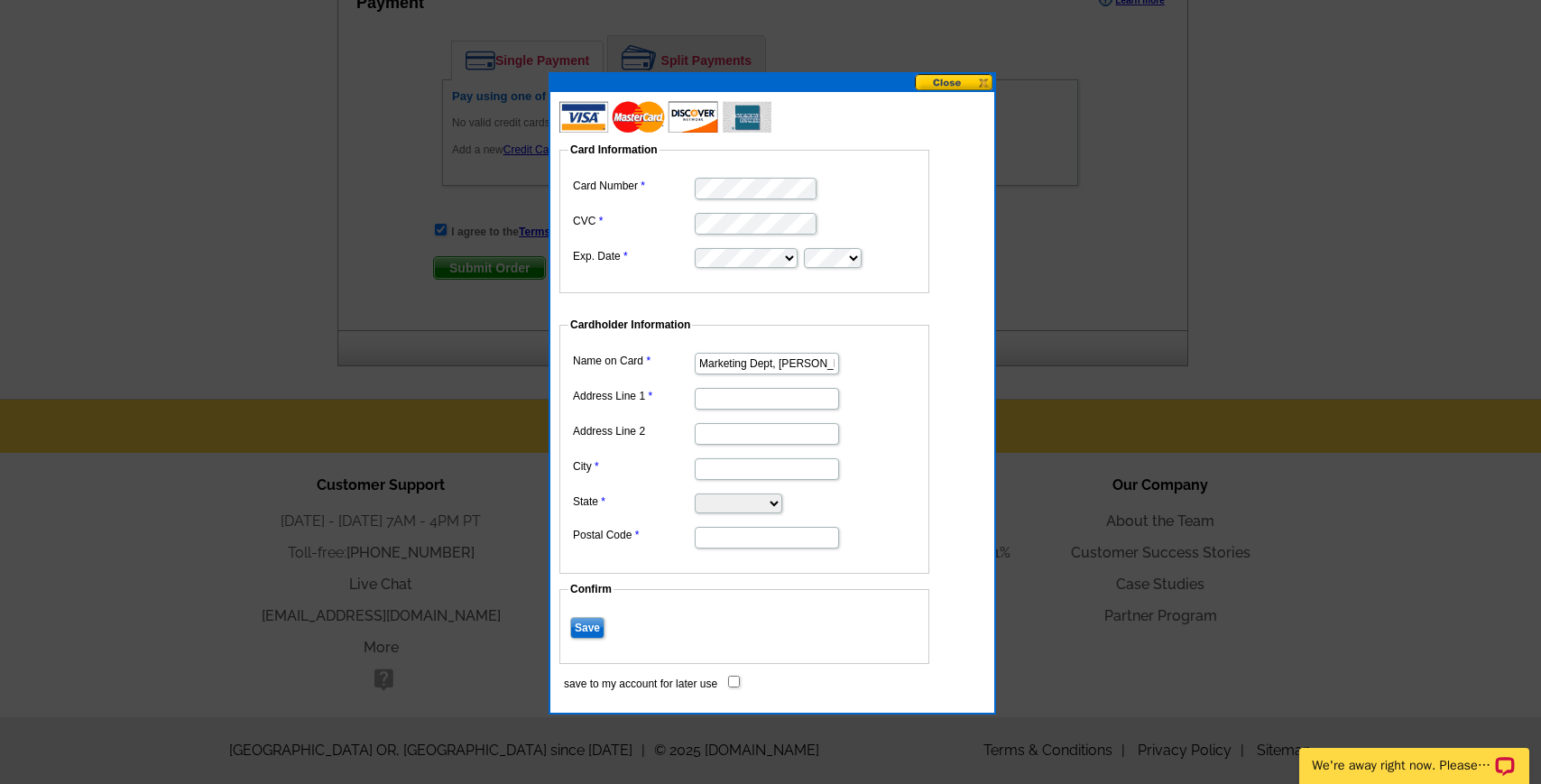 click on "Address Line 1" at bounding box center (767, 399) 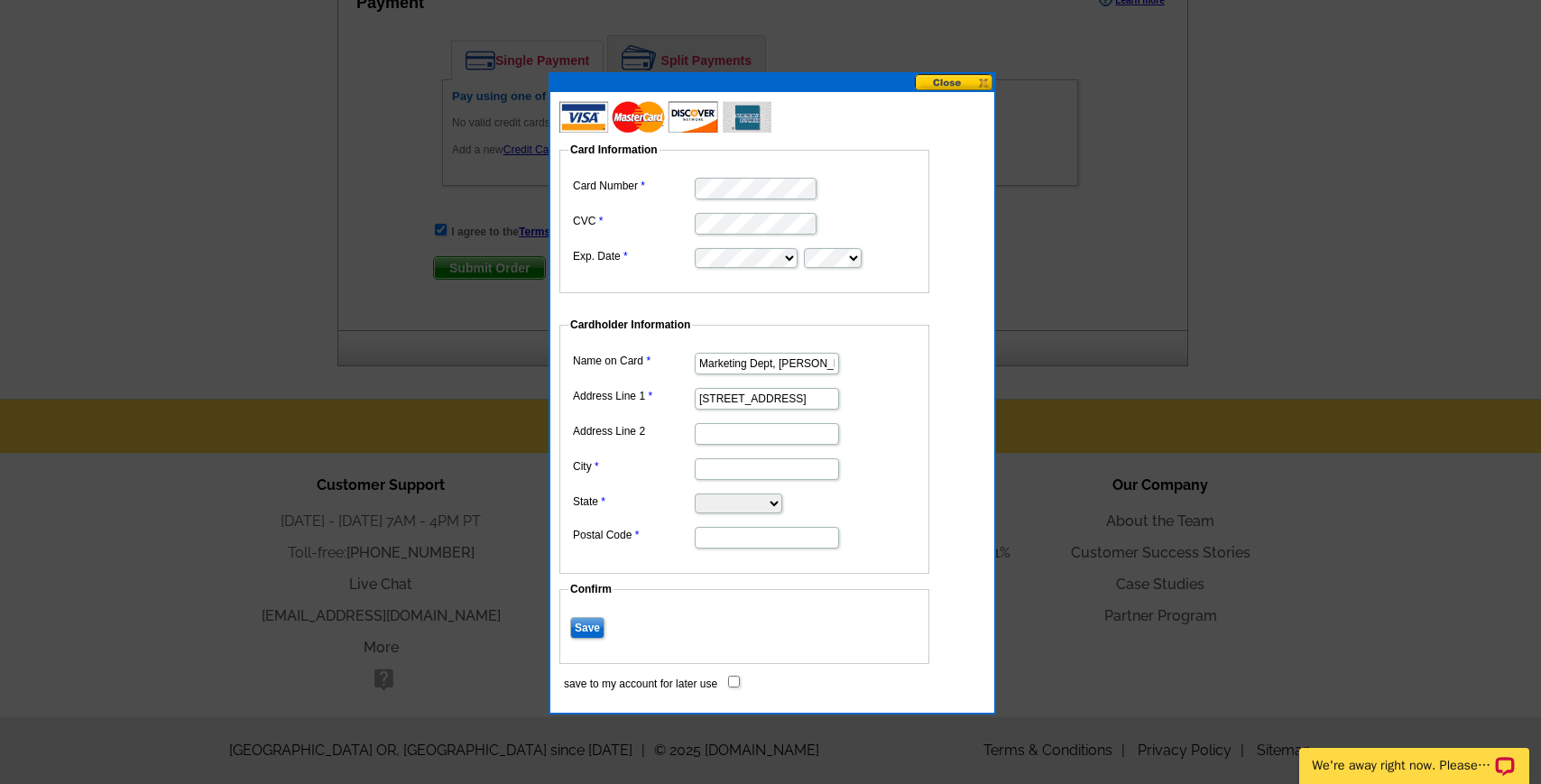 type on "Richmond" 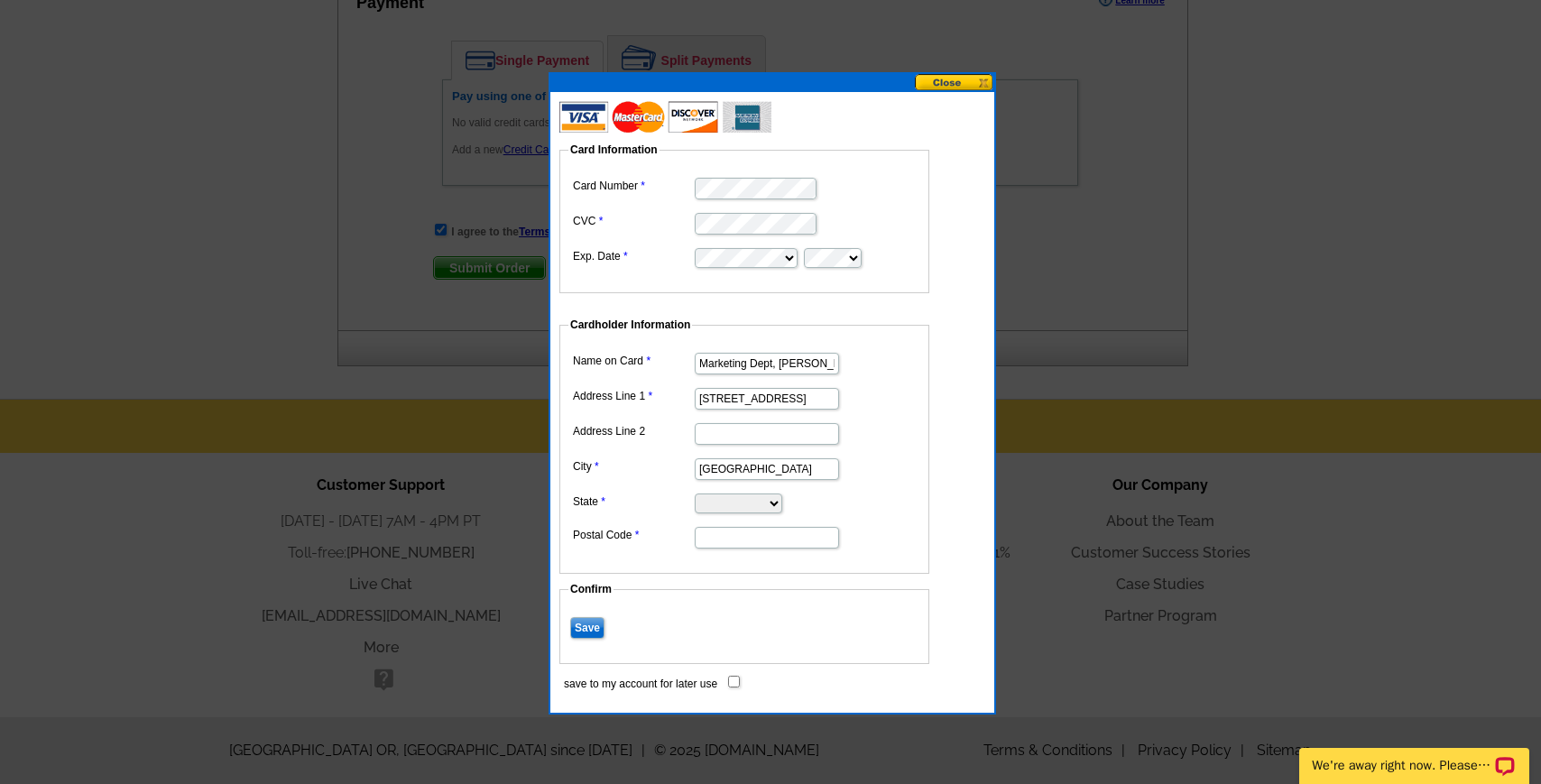 select on "VA" 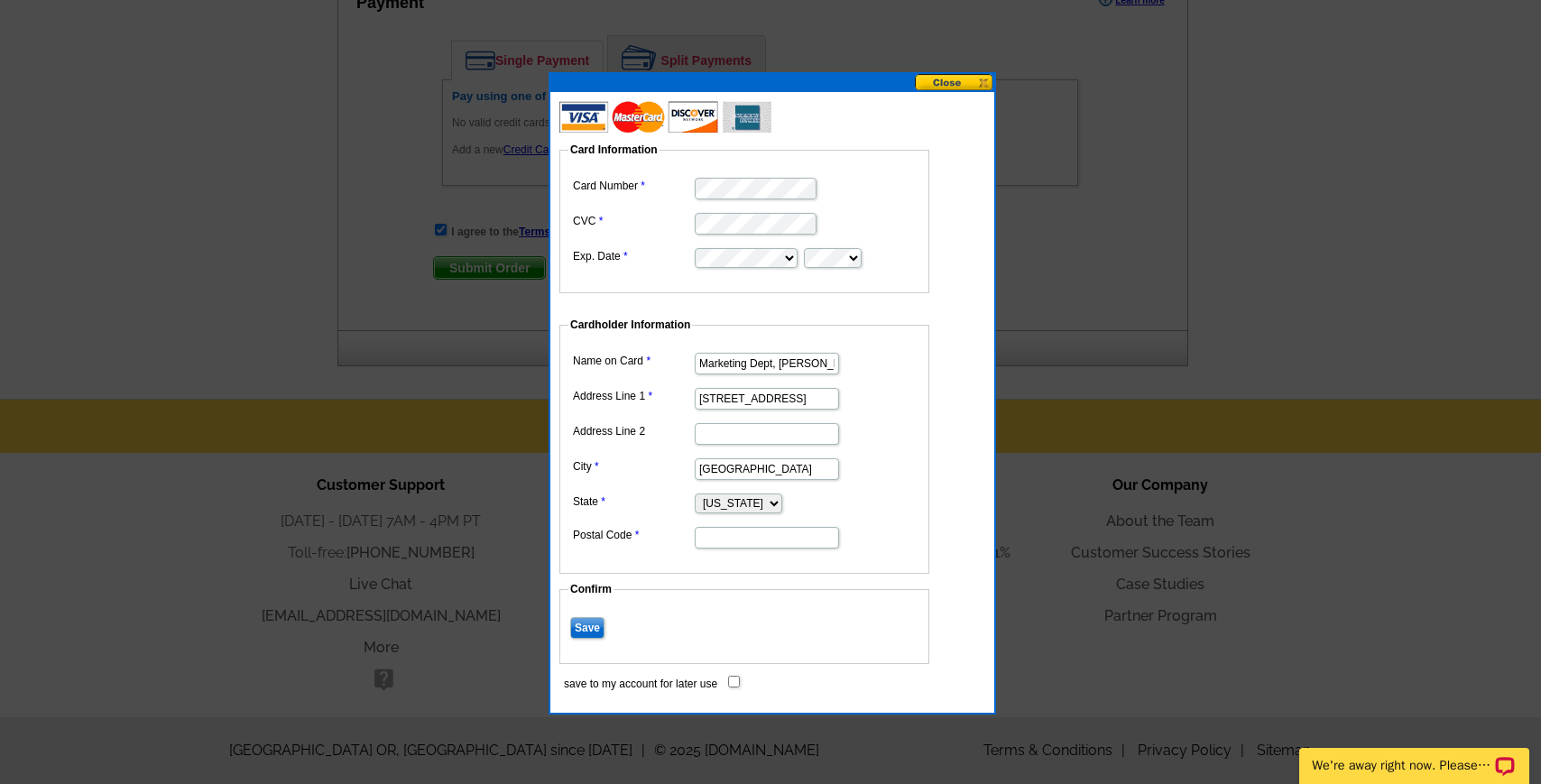 type on "23234" 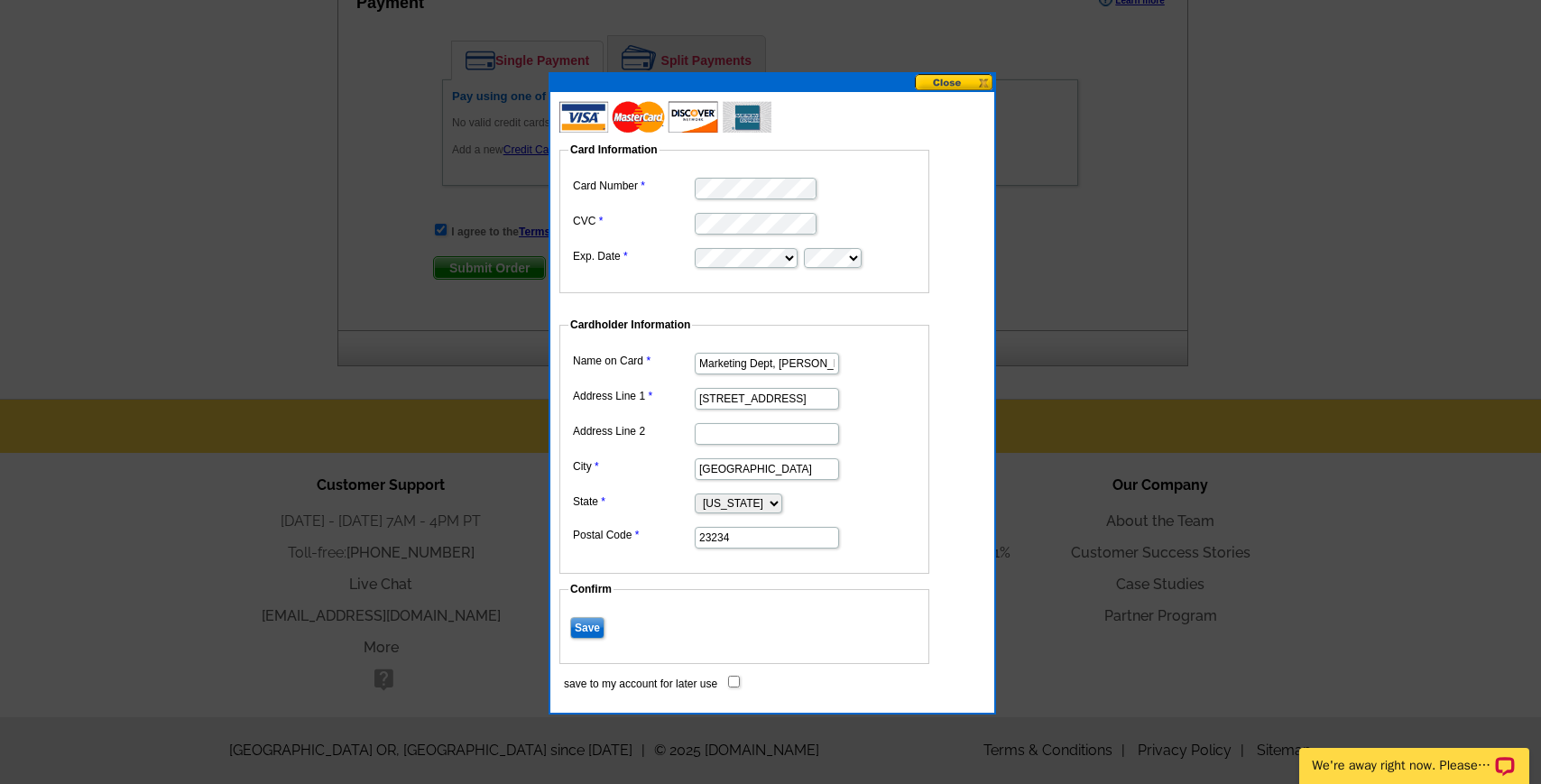 click on "Save" at bounding box center (587, 628) 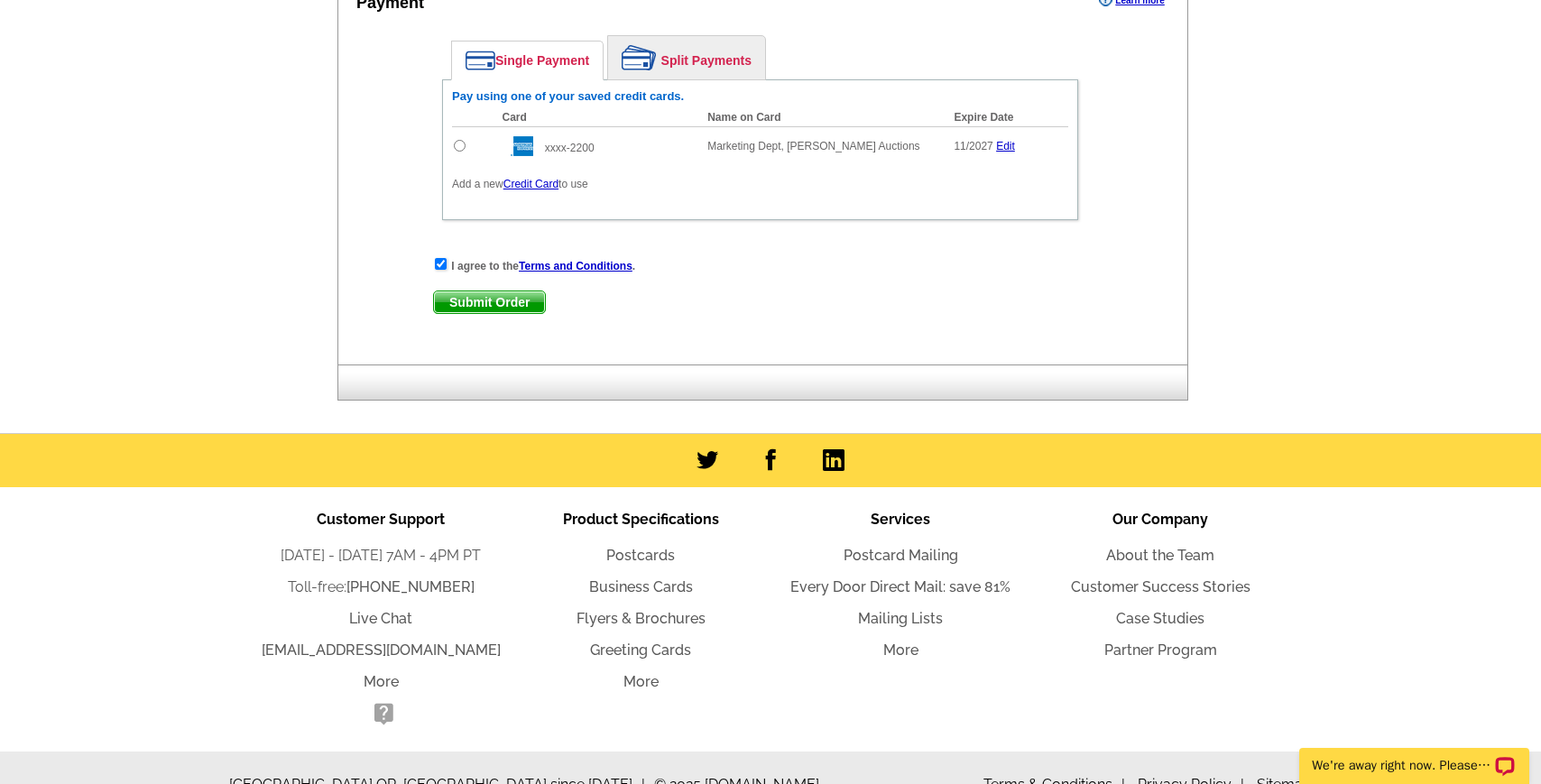 click on "Submit Order" at bounding box center (489, 302) 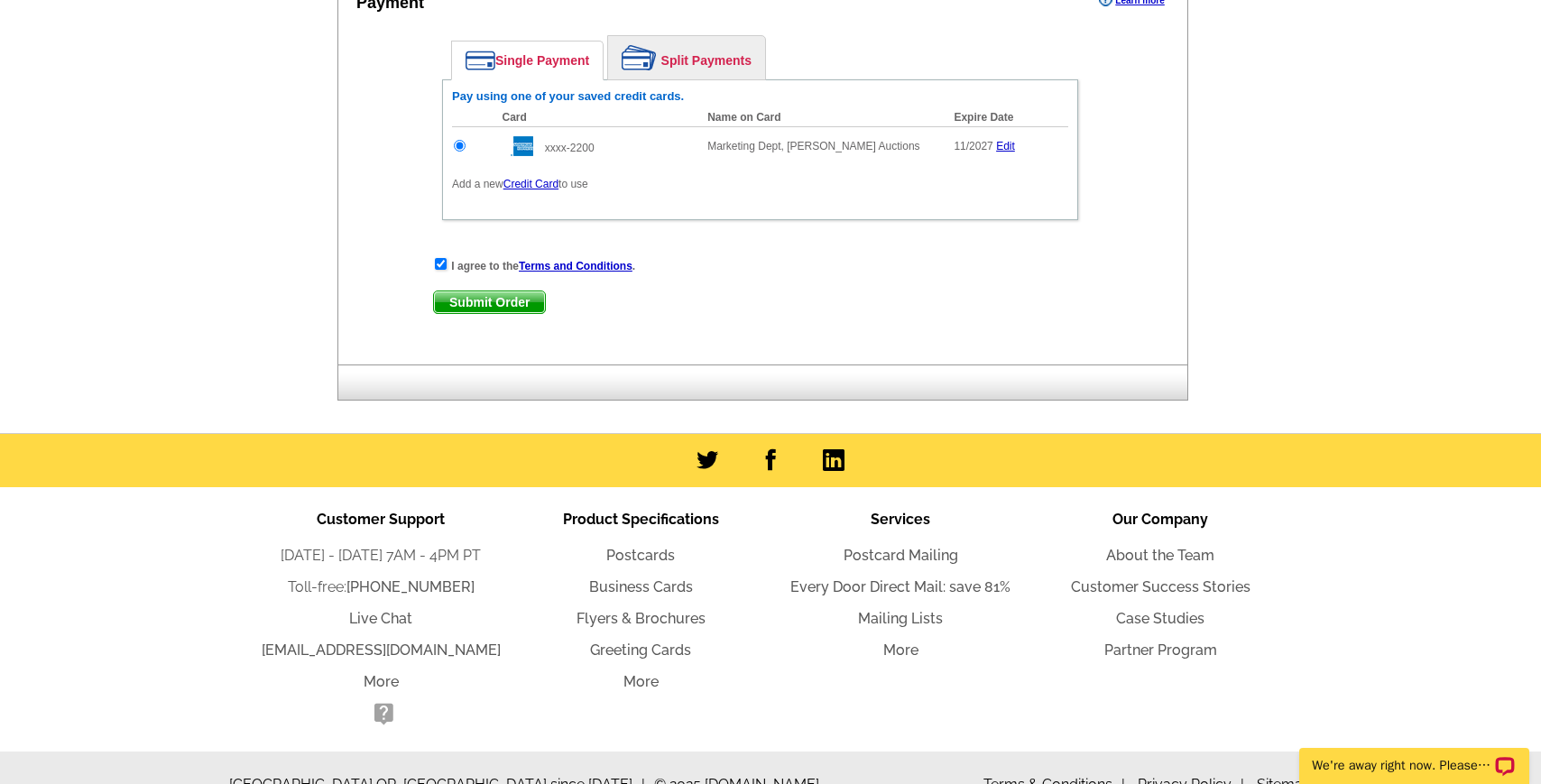 click on "Submit Order" at bounding box center (489, 302) 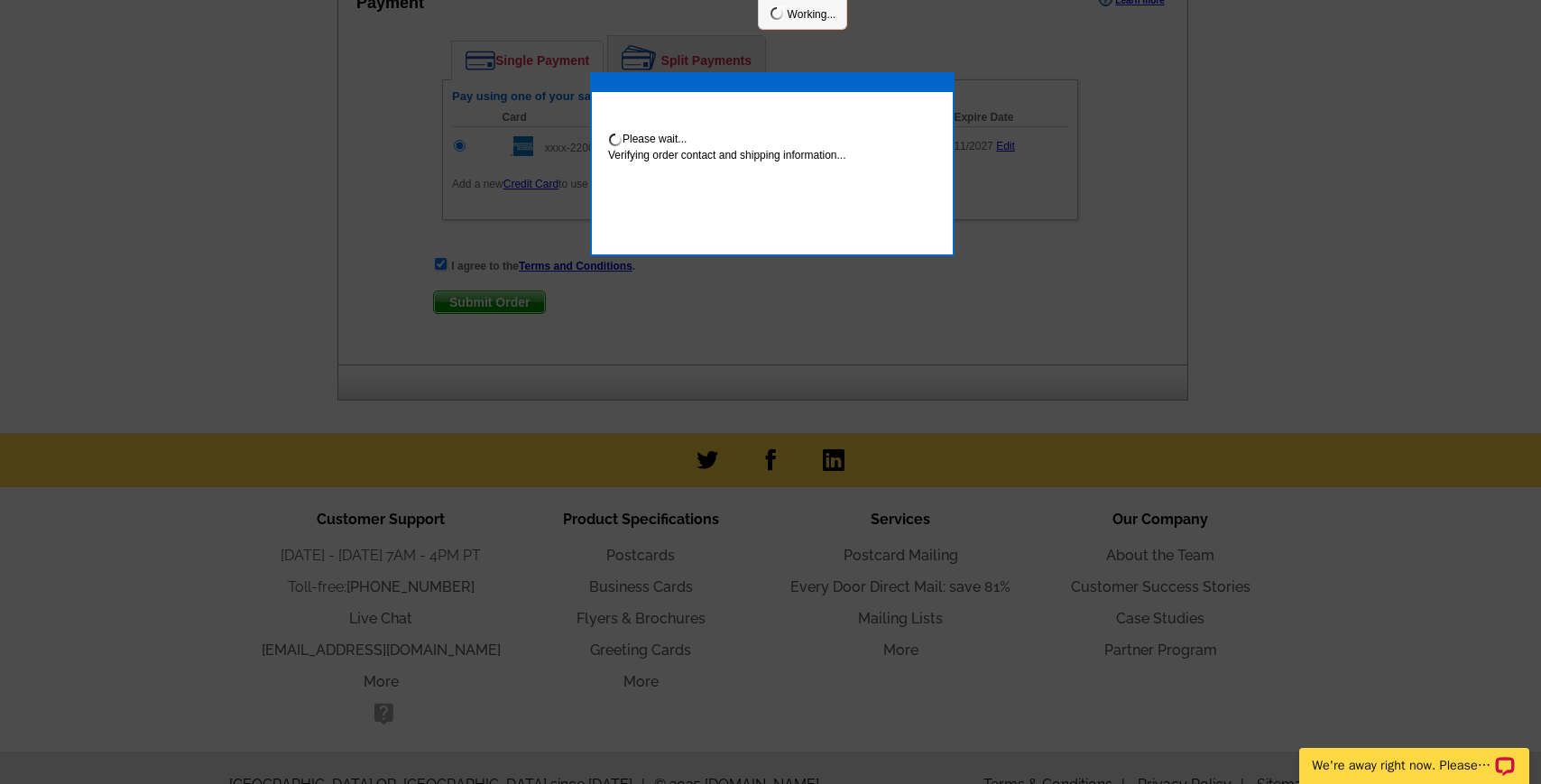 scroll, scrollTop: 938, scrollLeft: 0, axis: vertical 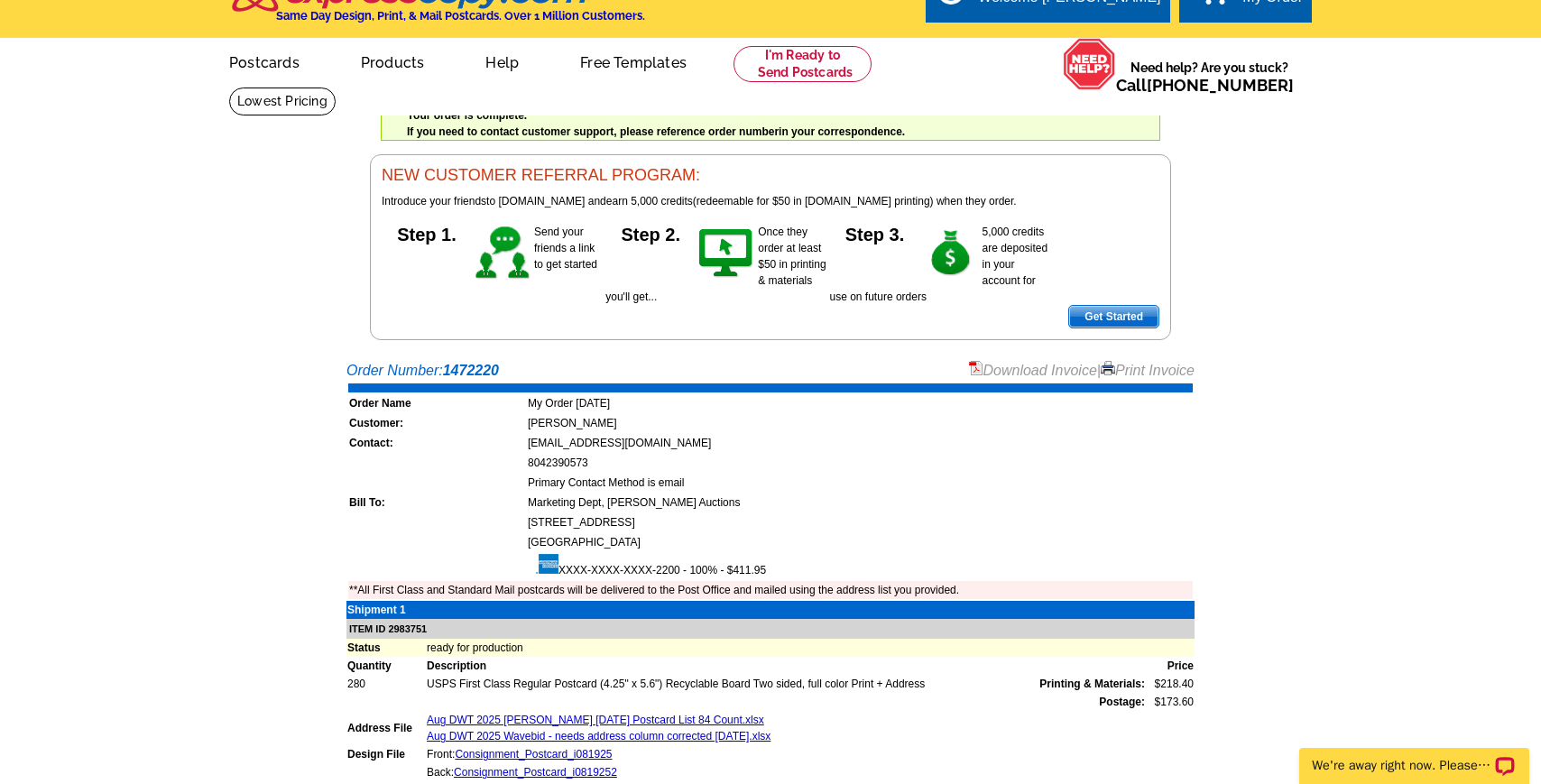 click on "Download Invoice" at bounding box center [1033, 370] 